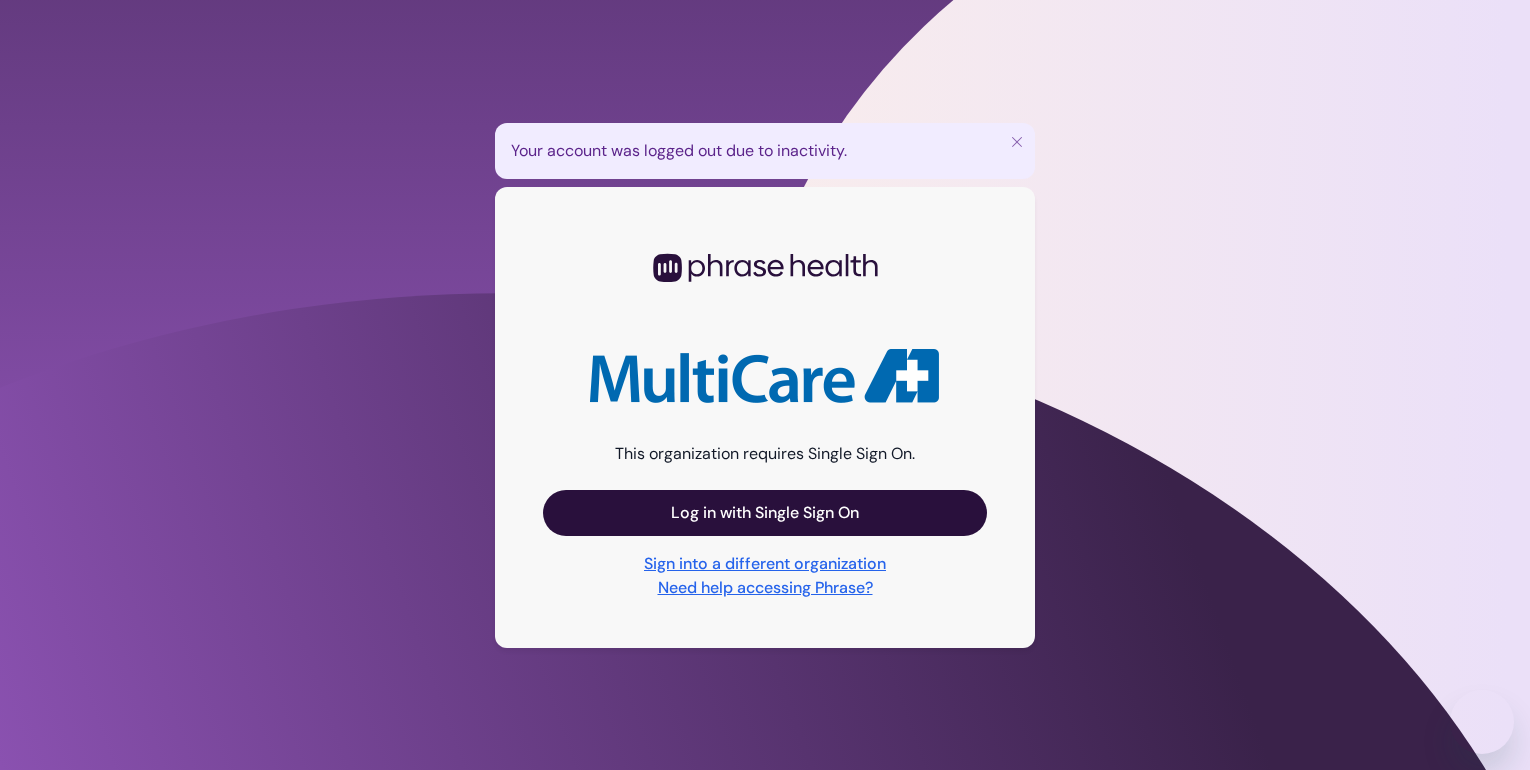 scroll, scrollTop: 0, scrollLeft: 0, axis: both 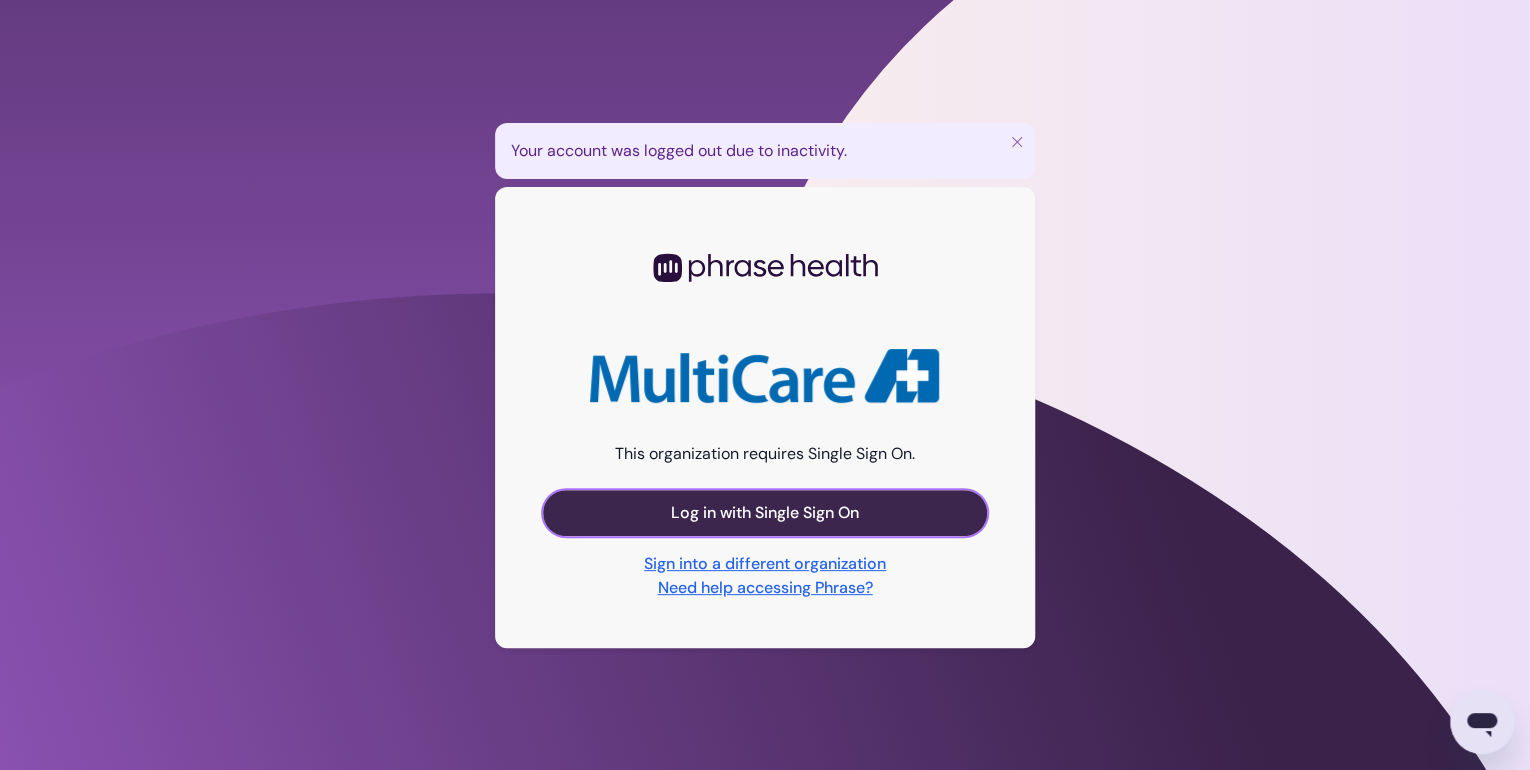 click on "Log in with Single Sign On" at bounding box center (765, 513) 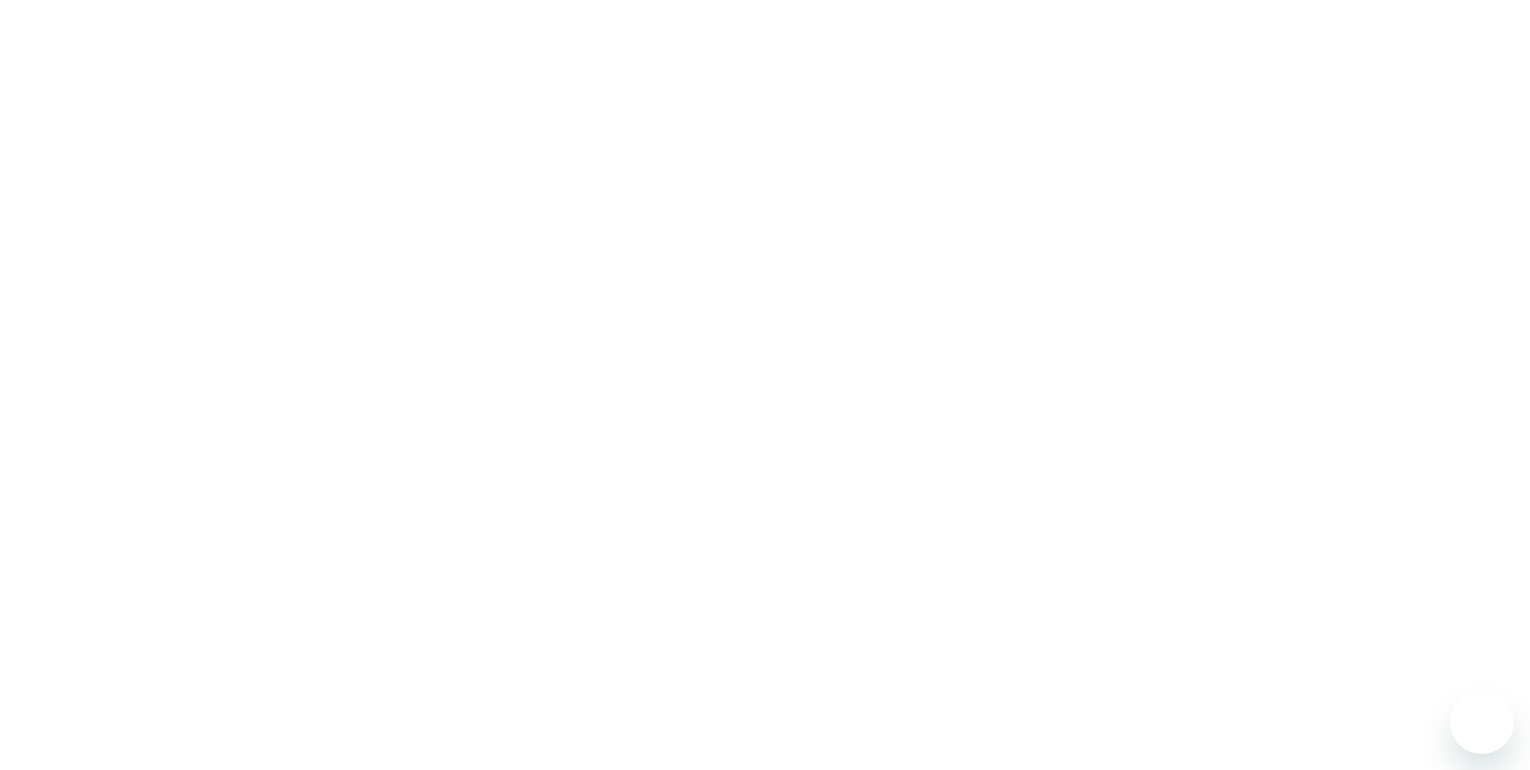 scroll, scrollTop: 0, scrollLeft: 0, axis: both 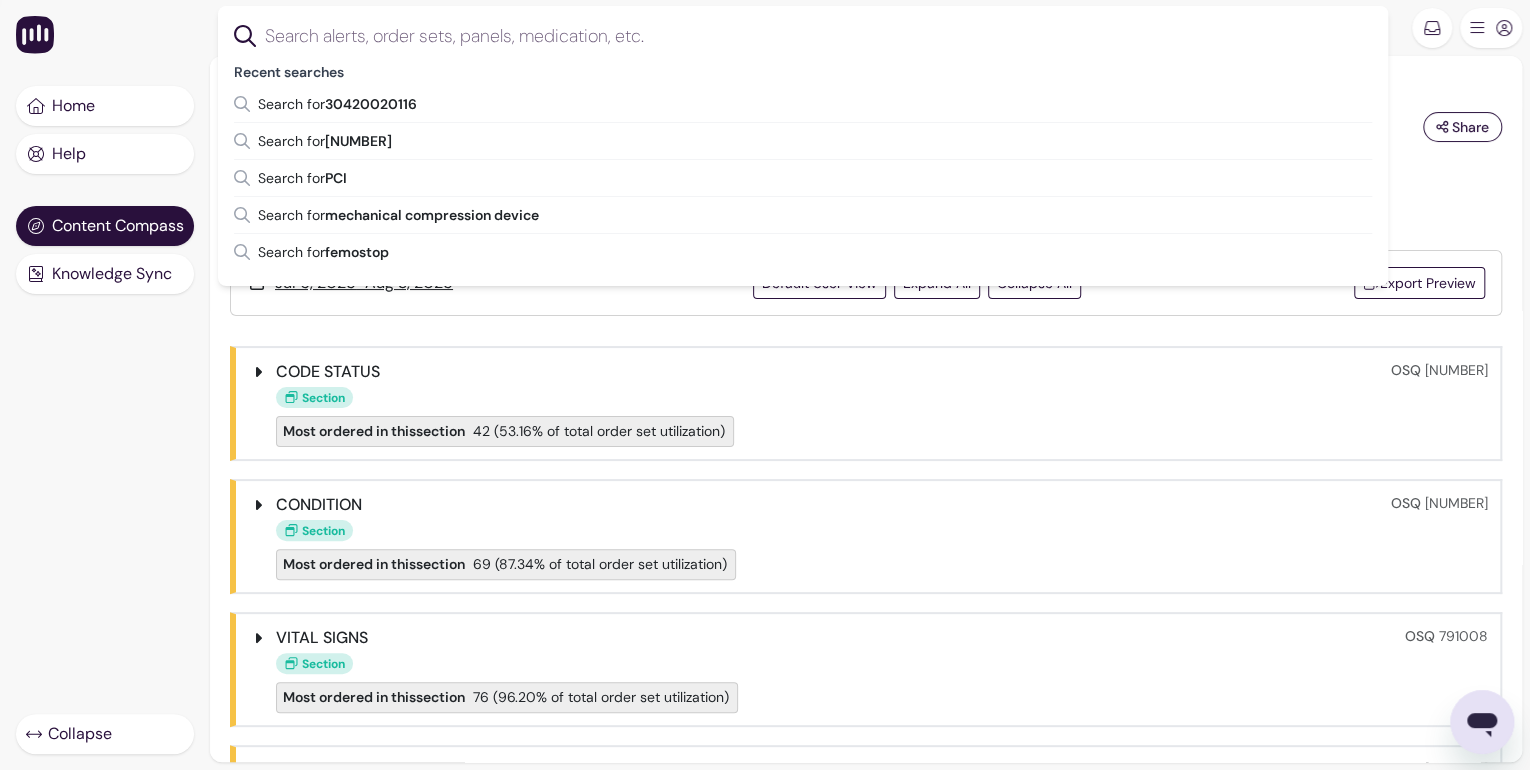 click at bounding box center (819, 36) 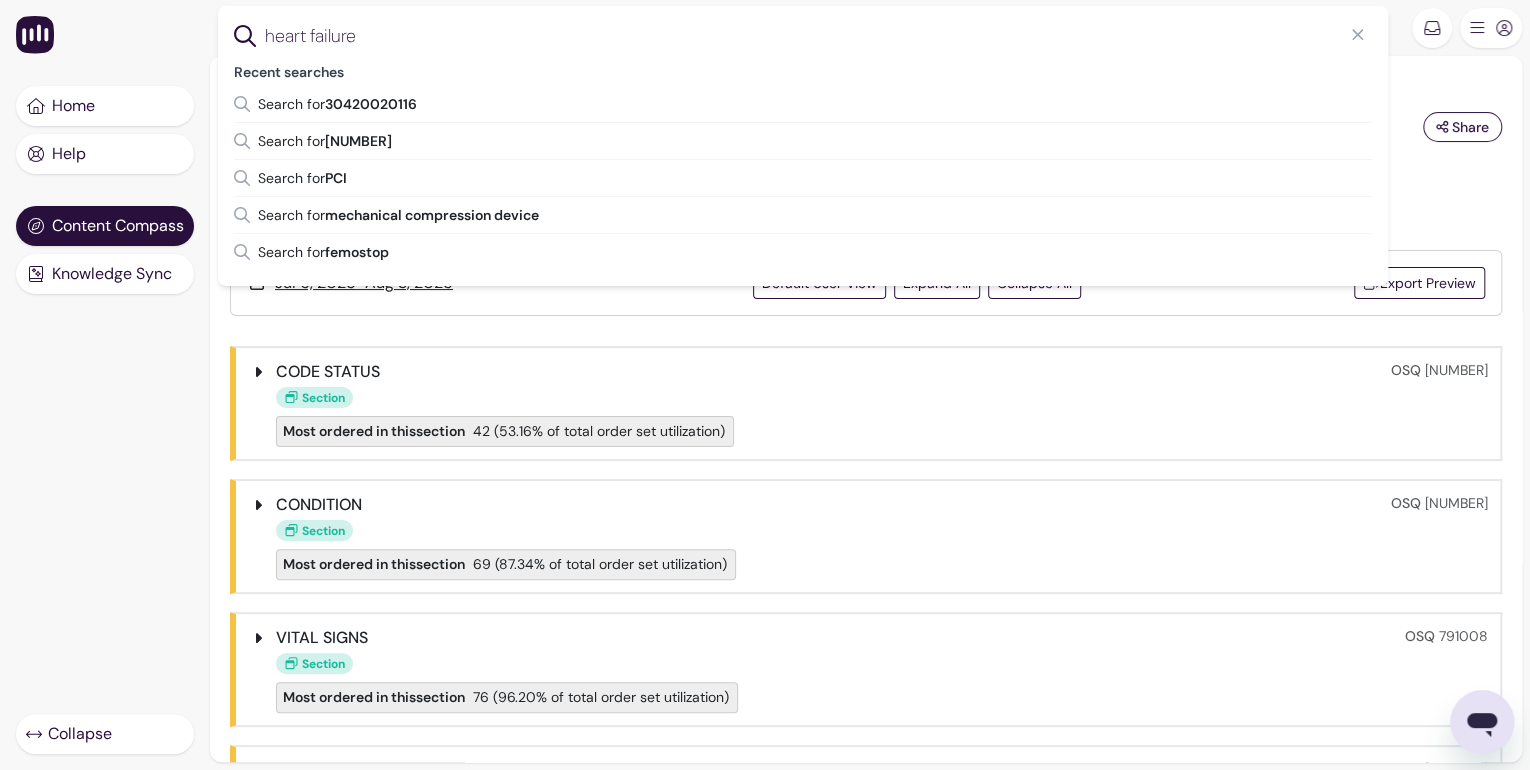 type on "heart failure" 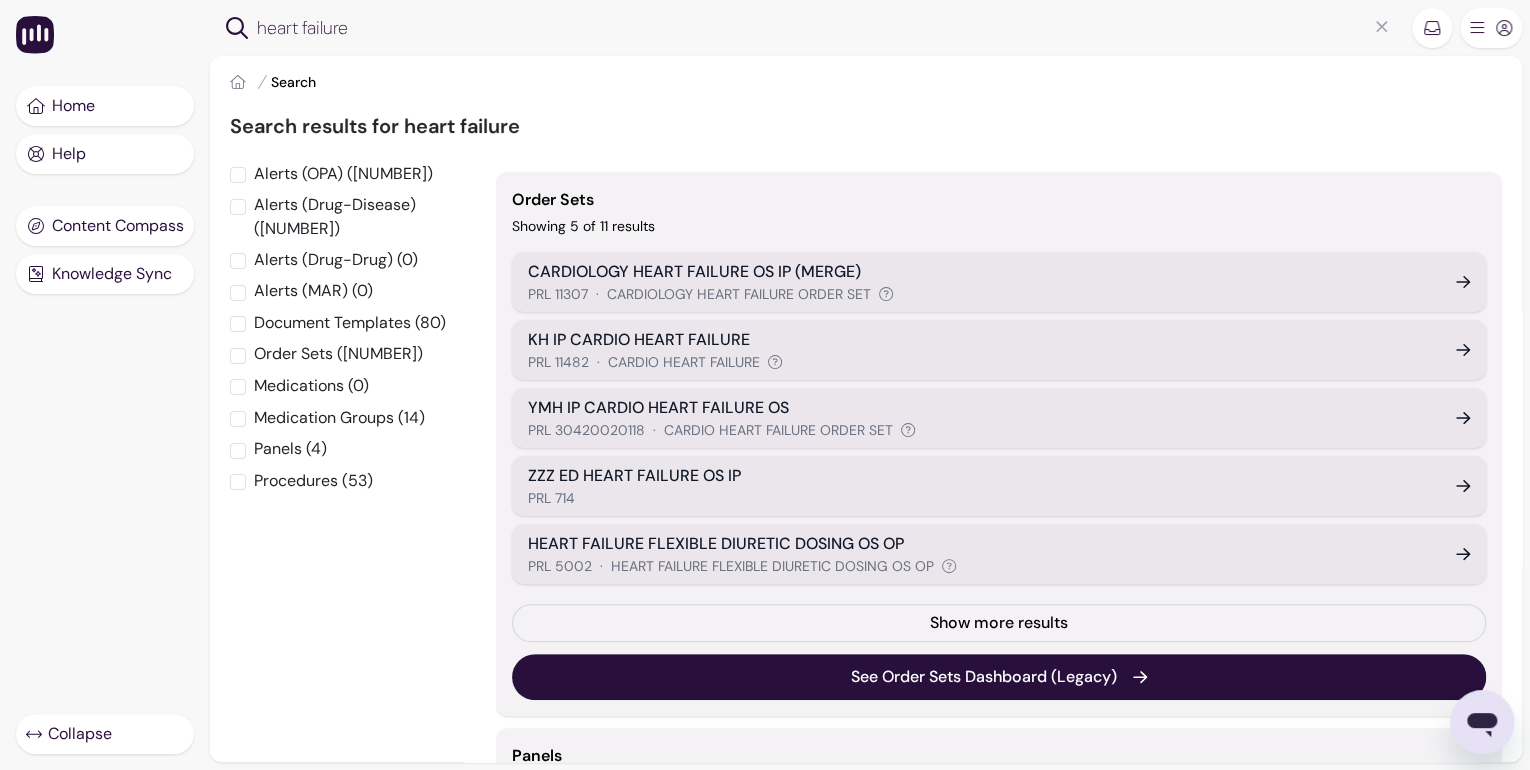 click on "PRL [NUMBER] · CARDIOLOGY HEART FAILURE ORDER SET" at bounding box center [980, 294] 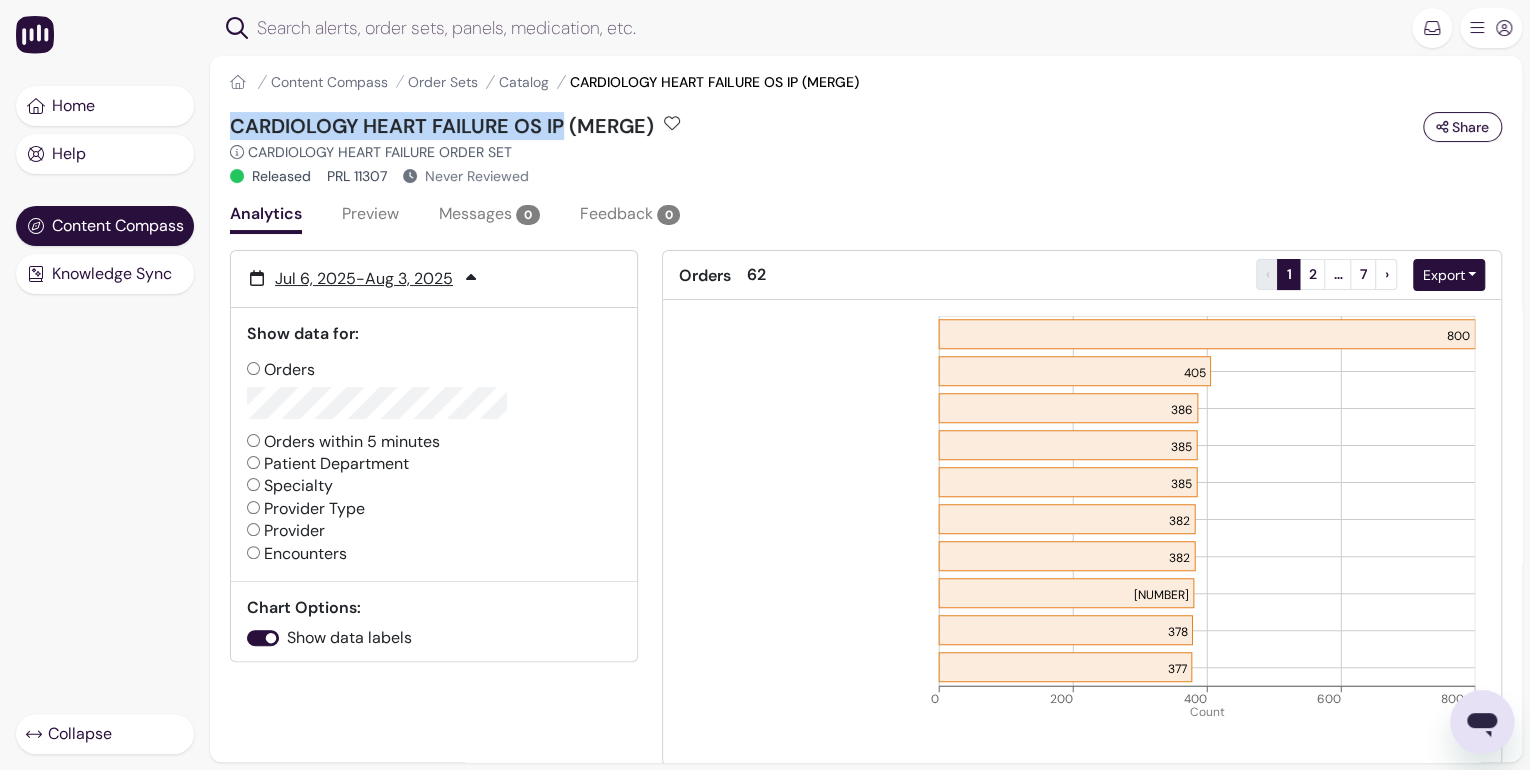 drag, startPoint x: 232, startPoint y: 123, endPoint x: 564, endPoint y: 130, distance: 332.0738 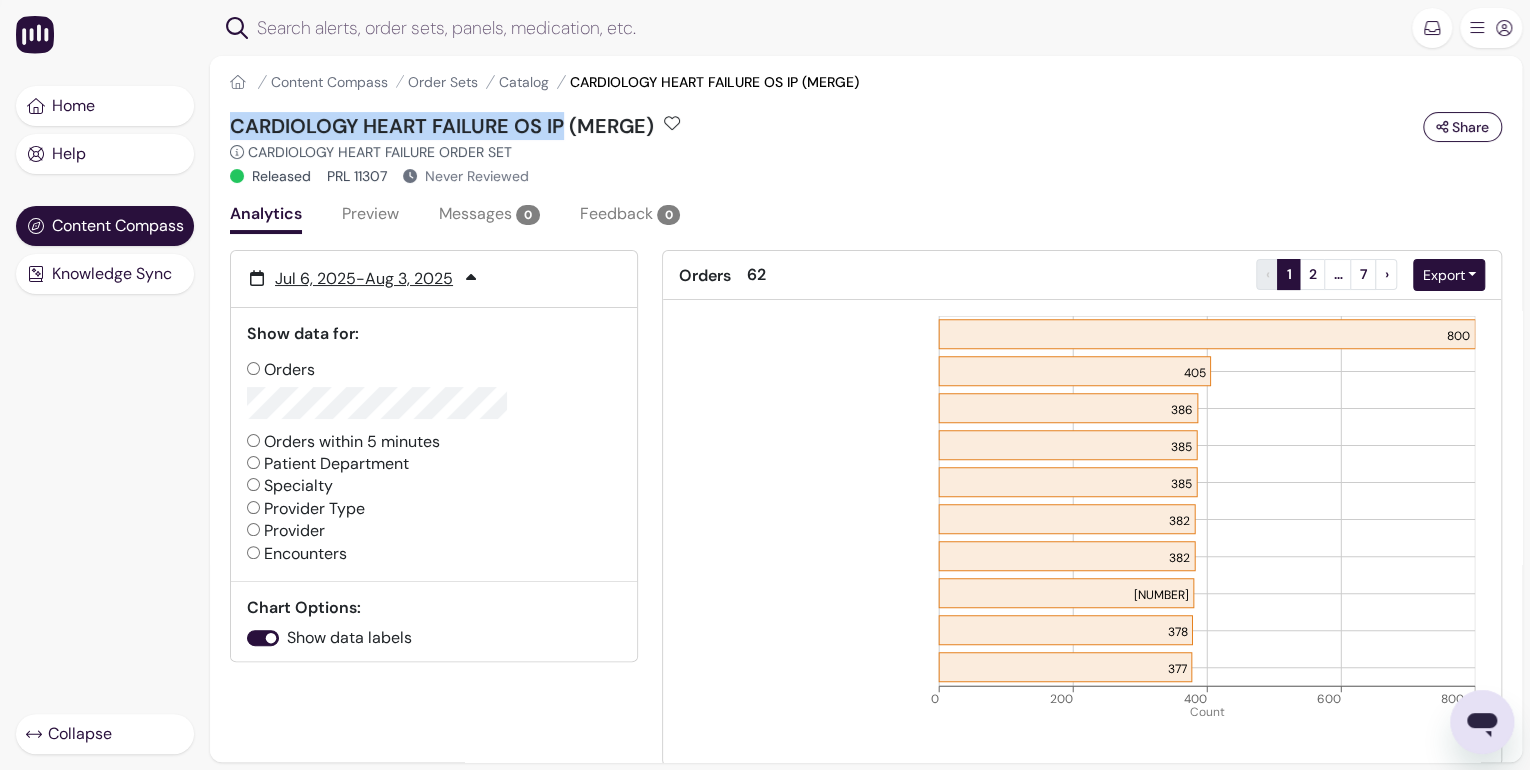 click on "CARDIOLOGY HEART FAILURE OS IP  (MERGE)" at bounding box center [442, 126] 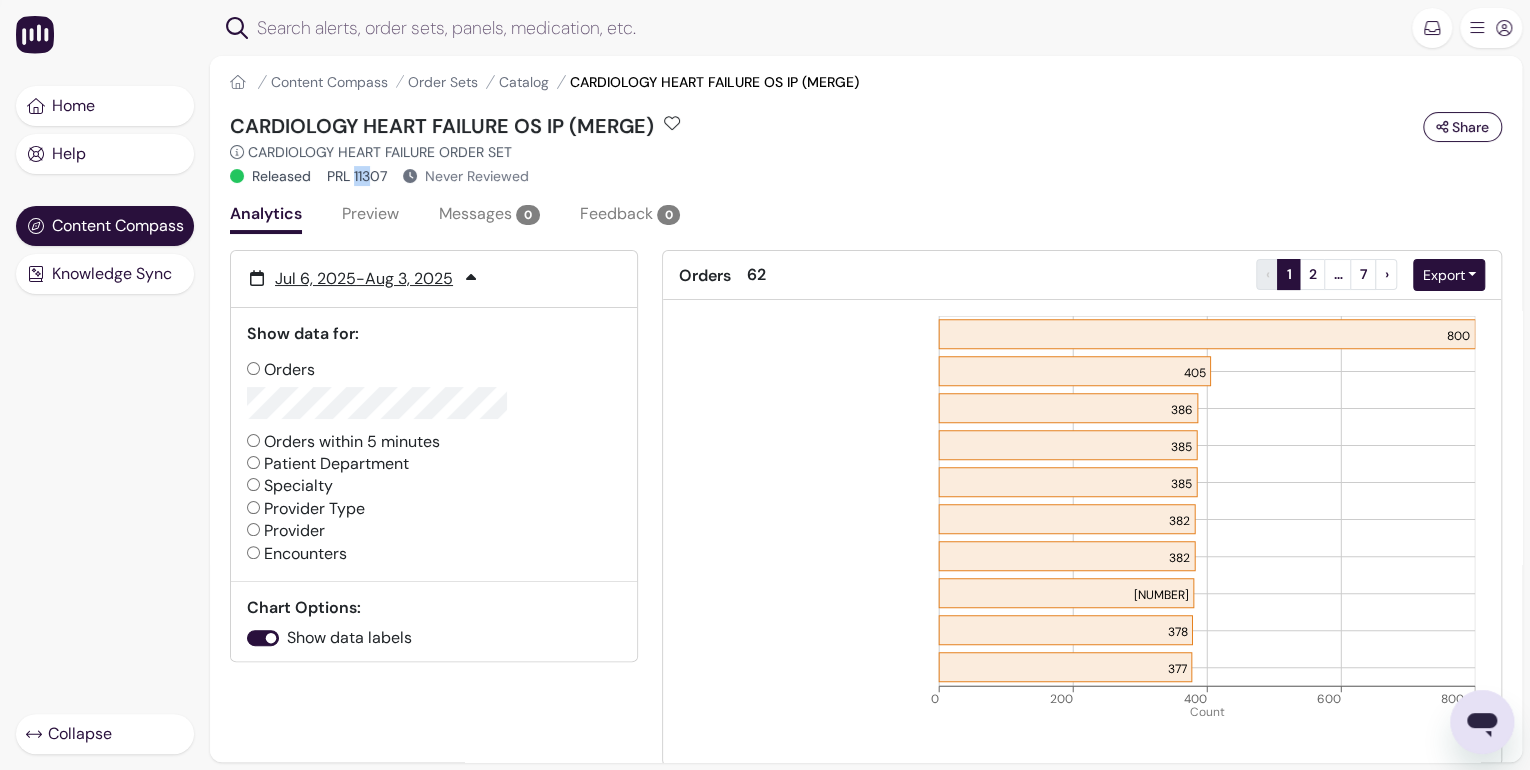 drag, startPoint x: 356, startPoint y: 173, endPoint x: 376, endPoint y: 175, distance: 20.09975 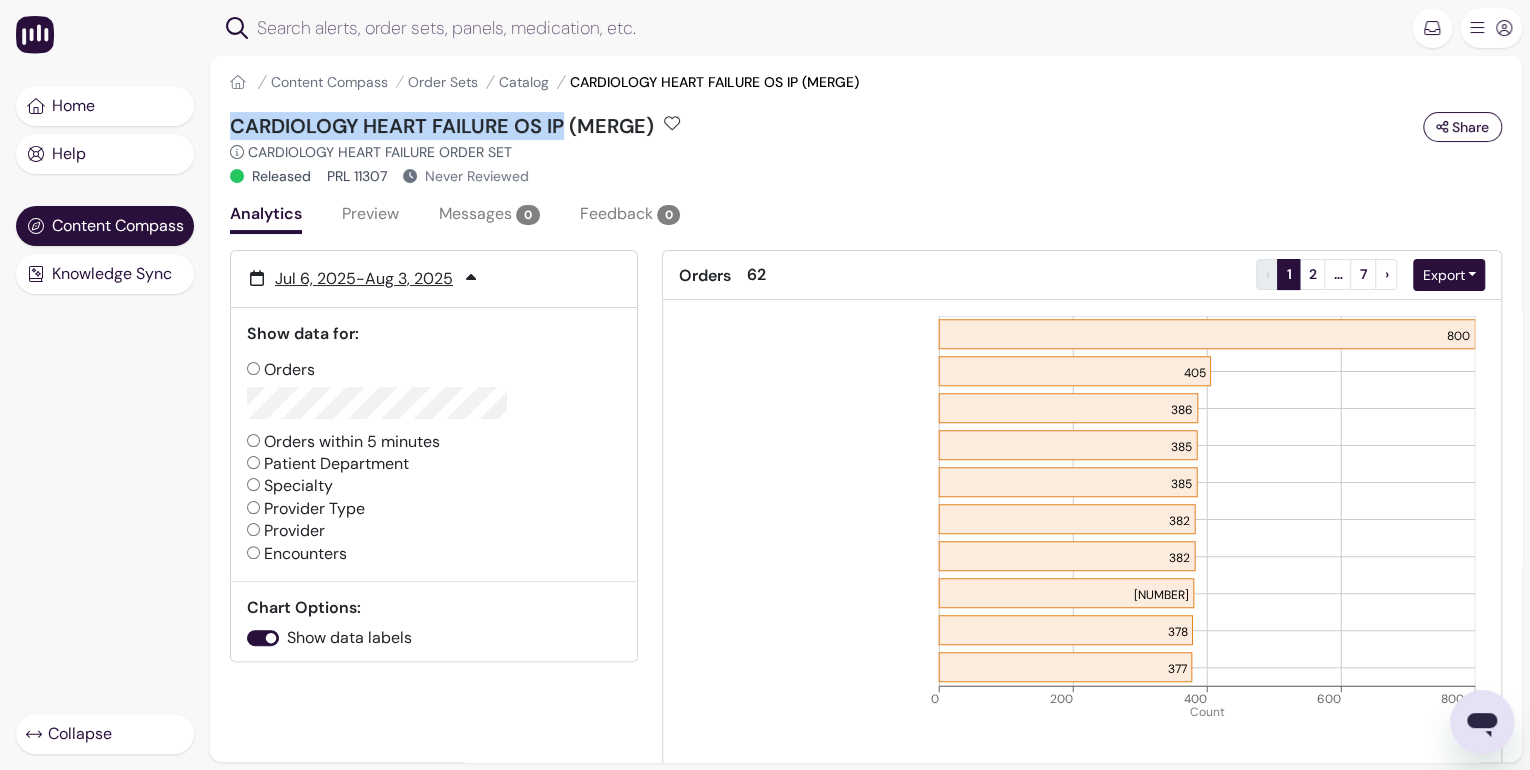 drag, startPoint x: 238, startPoint y: 125, endPoint x: 564, endPoint y: 120, distance: 326.03833 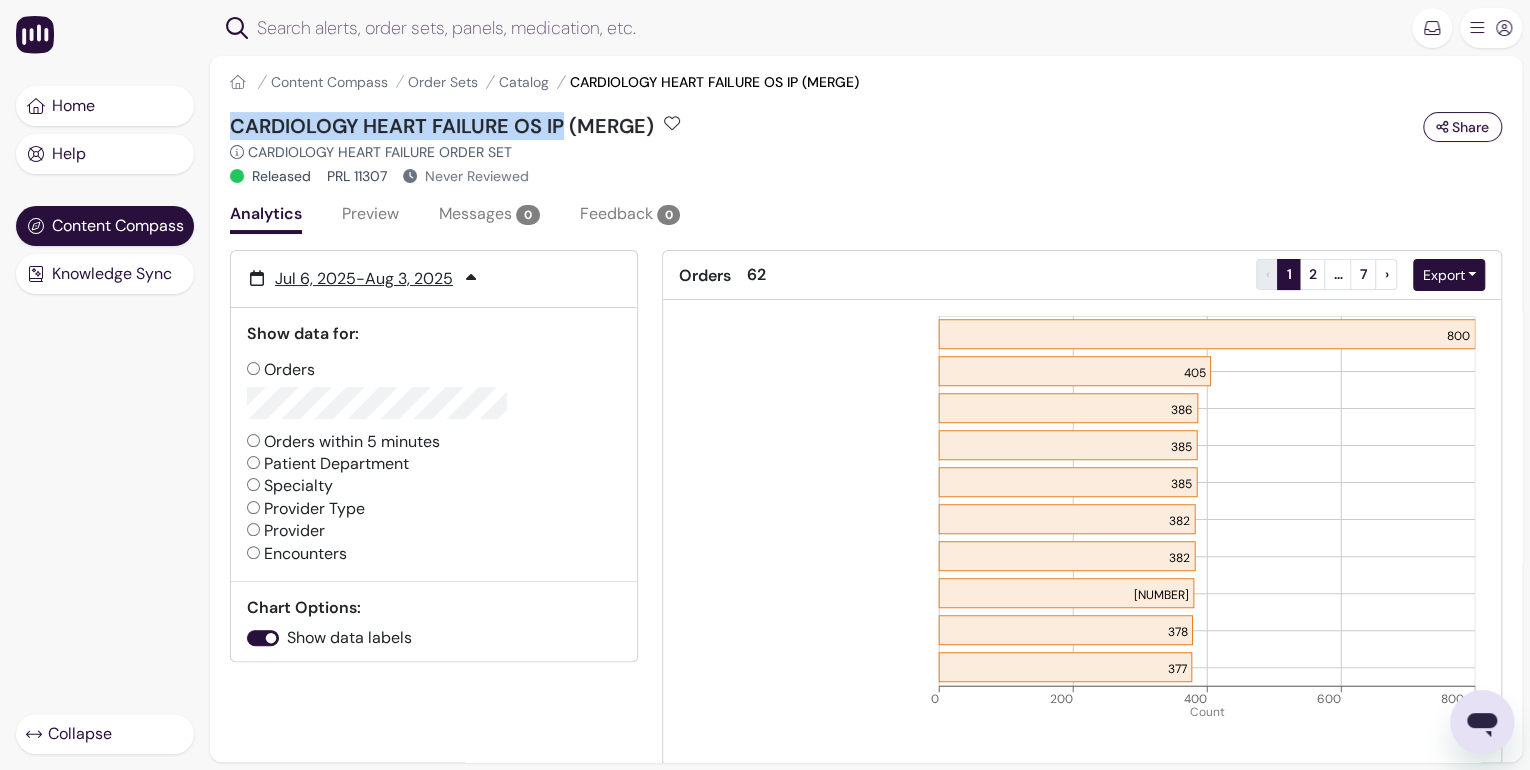 click on "CARDIOLOGY HEART FAILURE OS IP  (MERGE)" at bounding box center [442, 126] 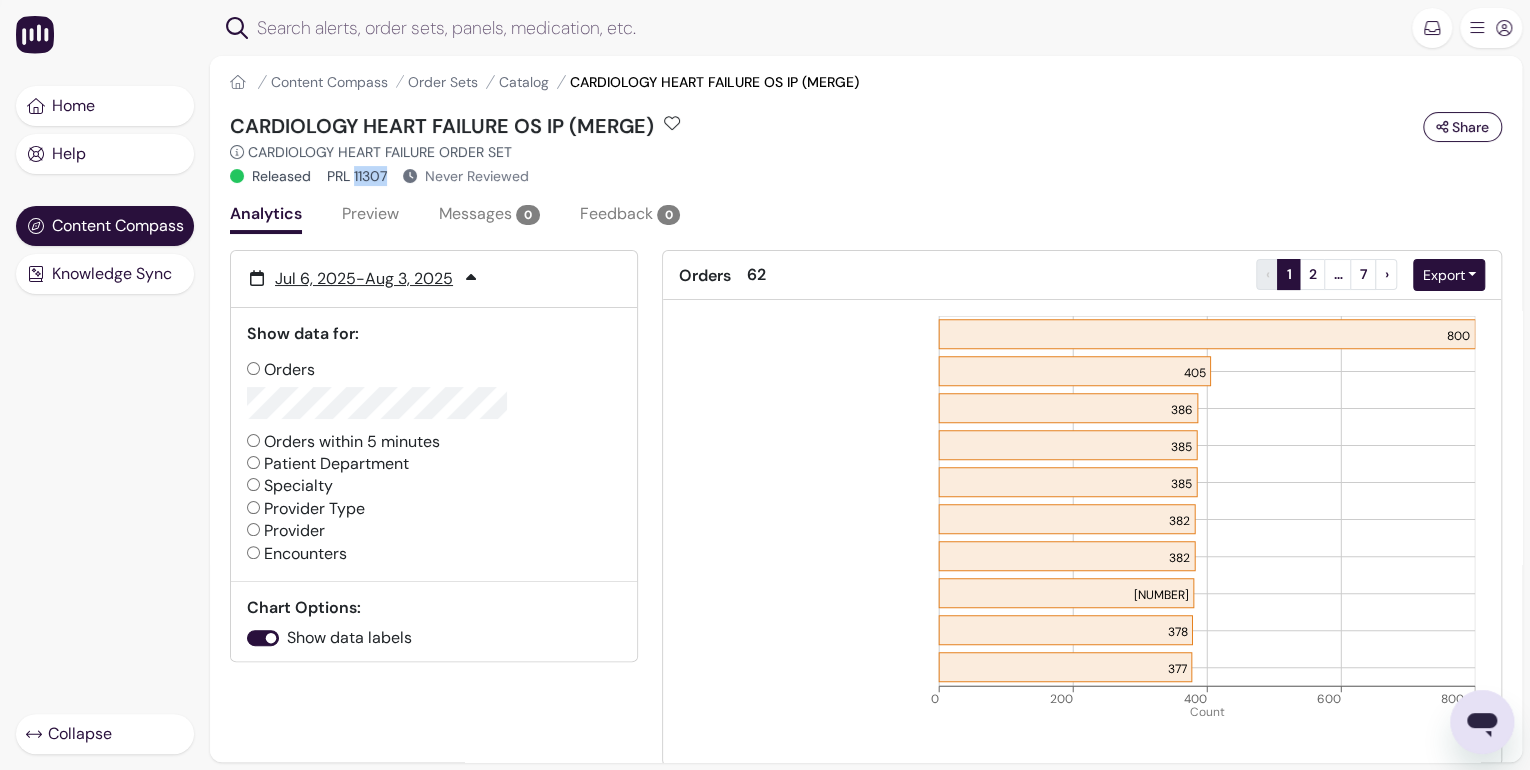 drag, startPoint x: 357, startPoint y: 176, endPoint x: 392, endPoint y: 176, distance: 35 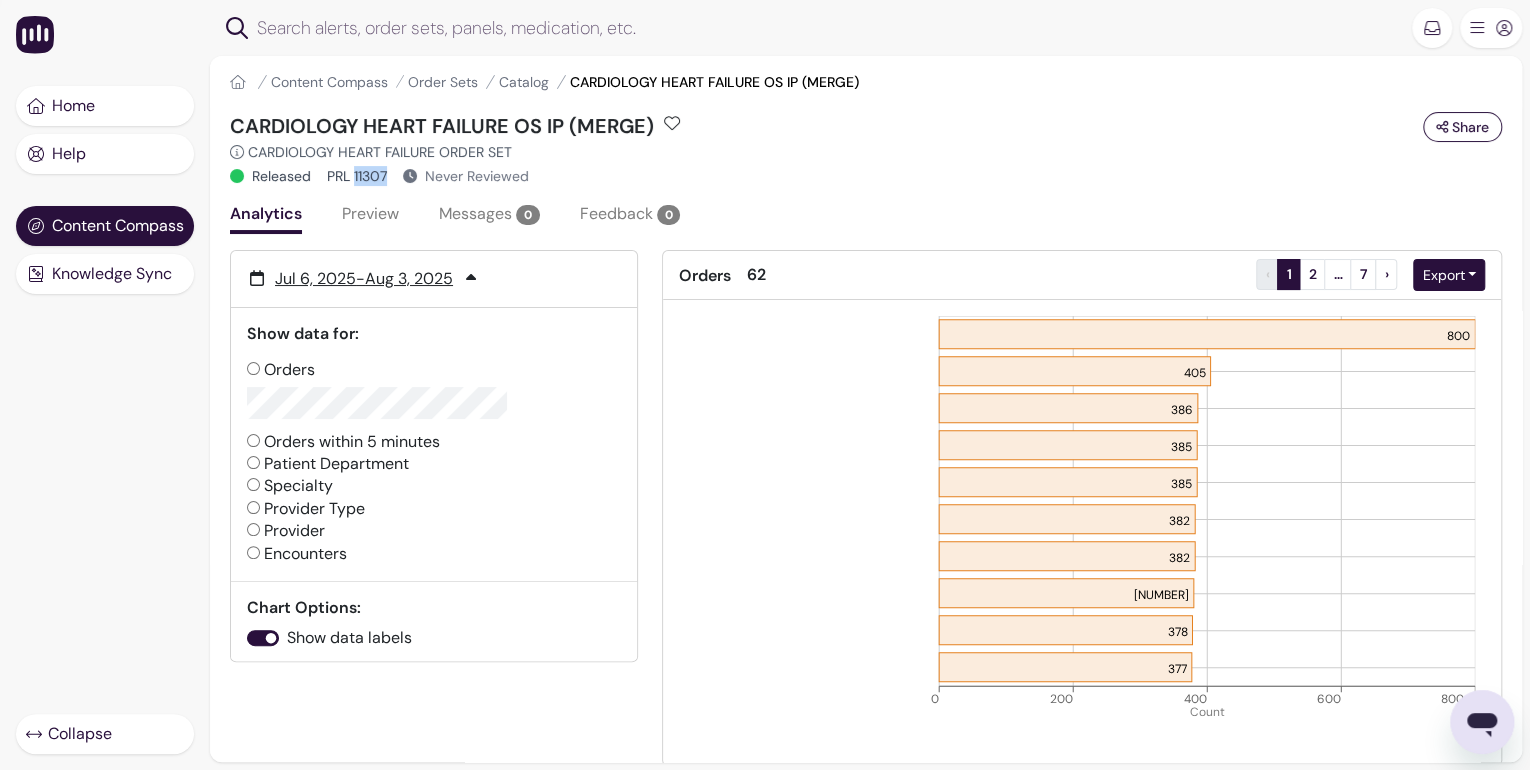 copy on "11307" 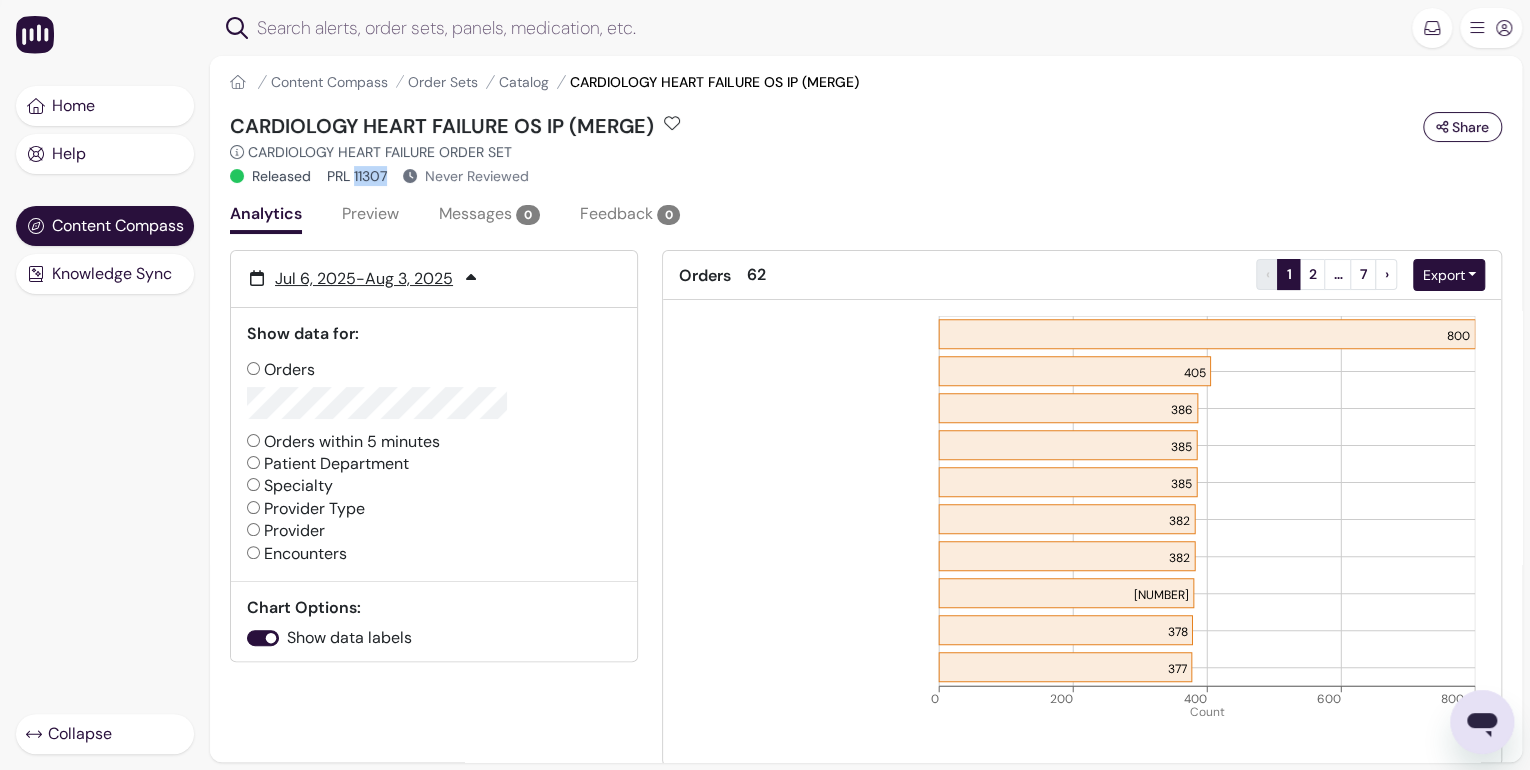 click on "Preview" at bounding box center (370, 216) 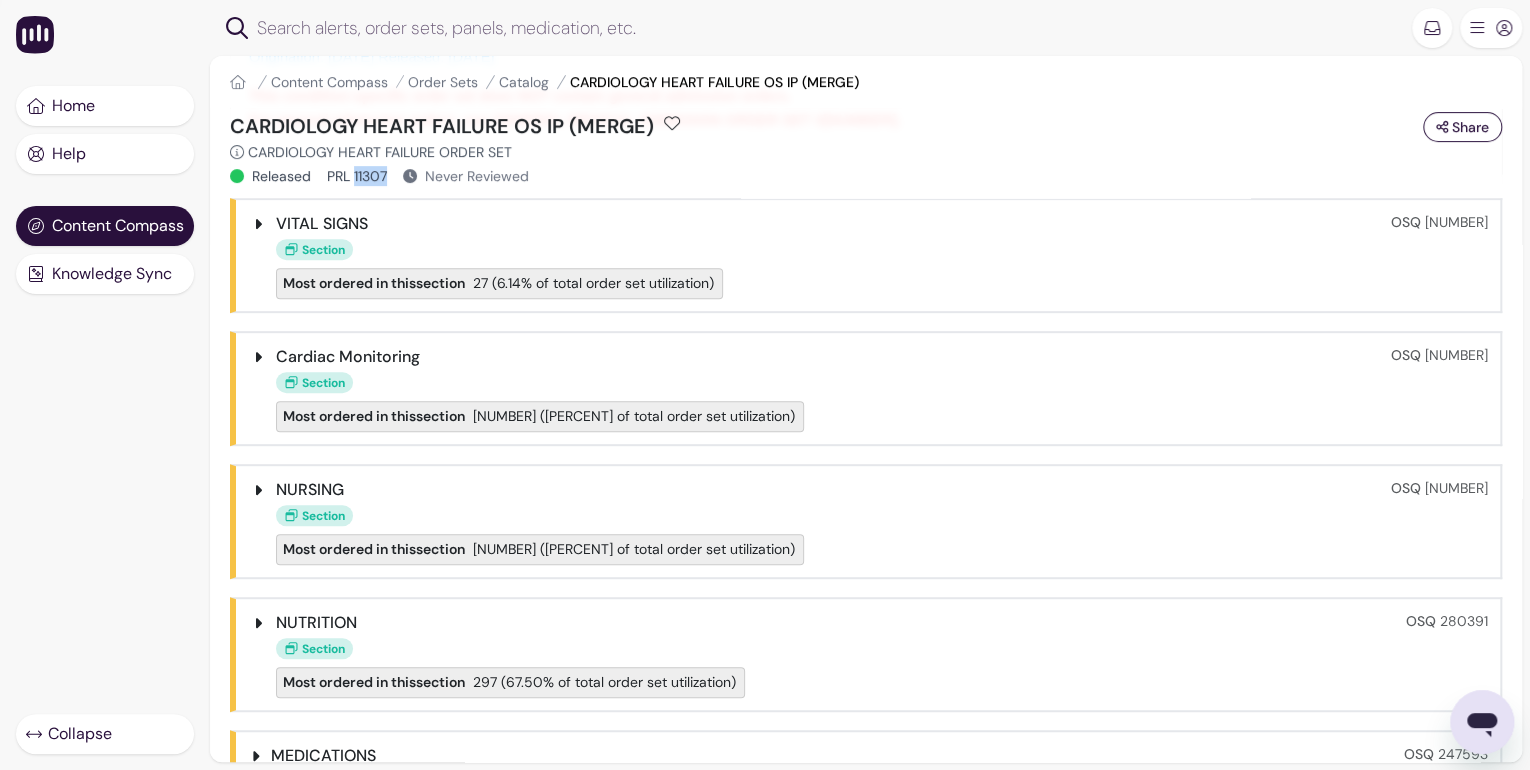 scroll, scrollTop: 720, scrollLeft: 0, axis: vertical 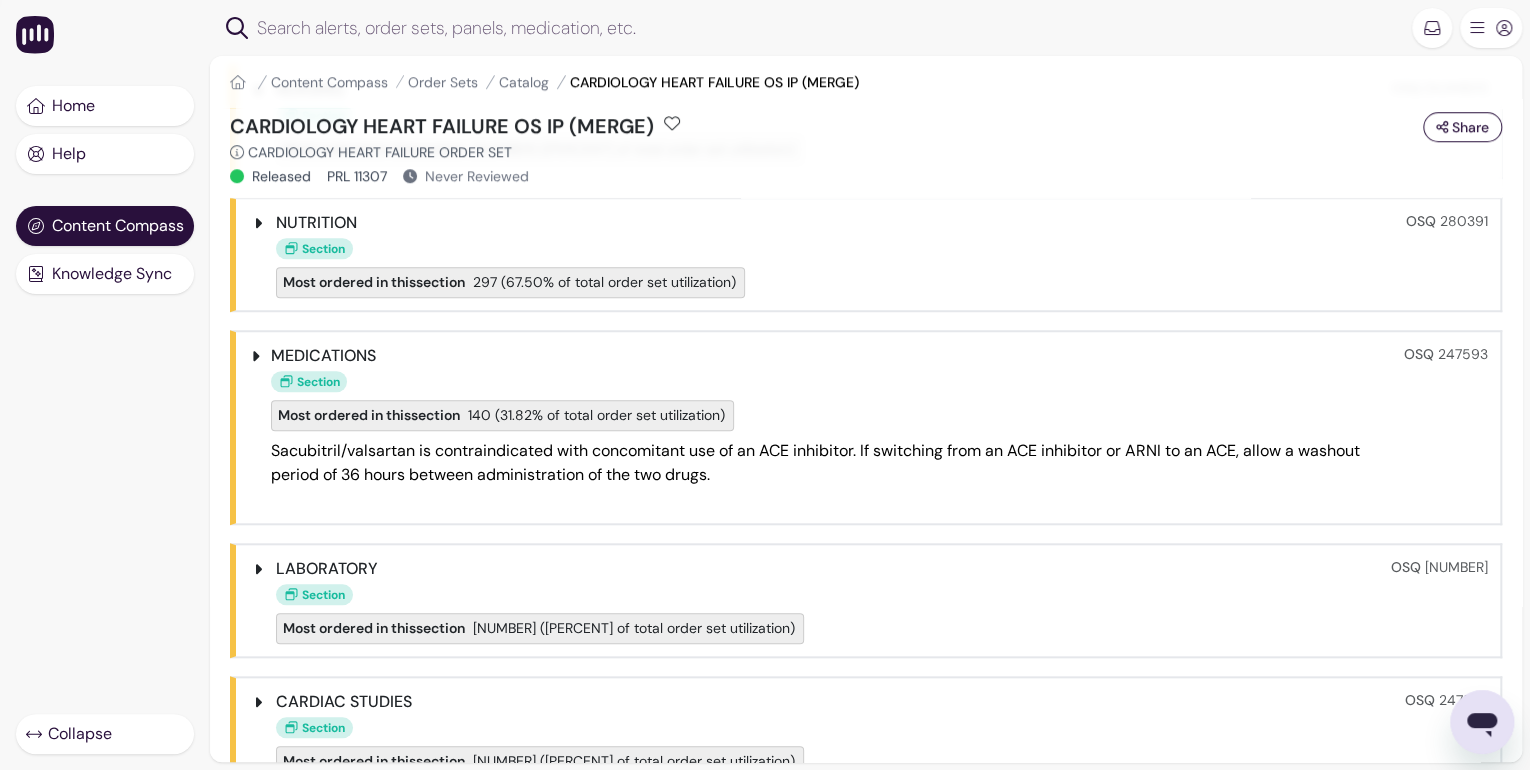 click 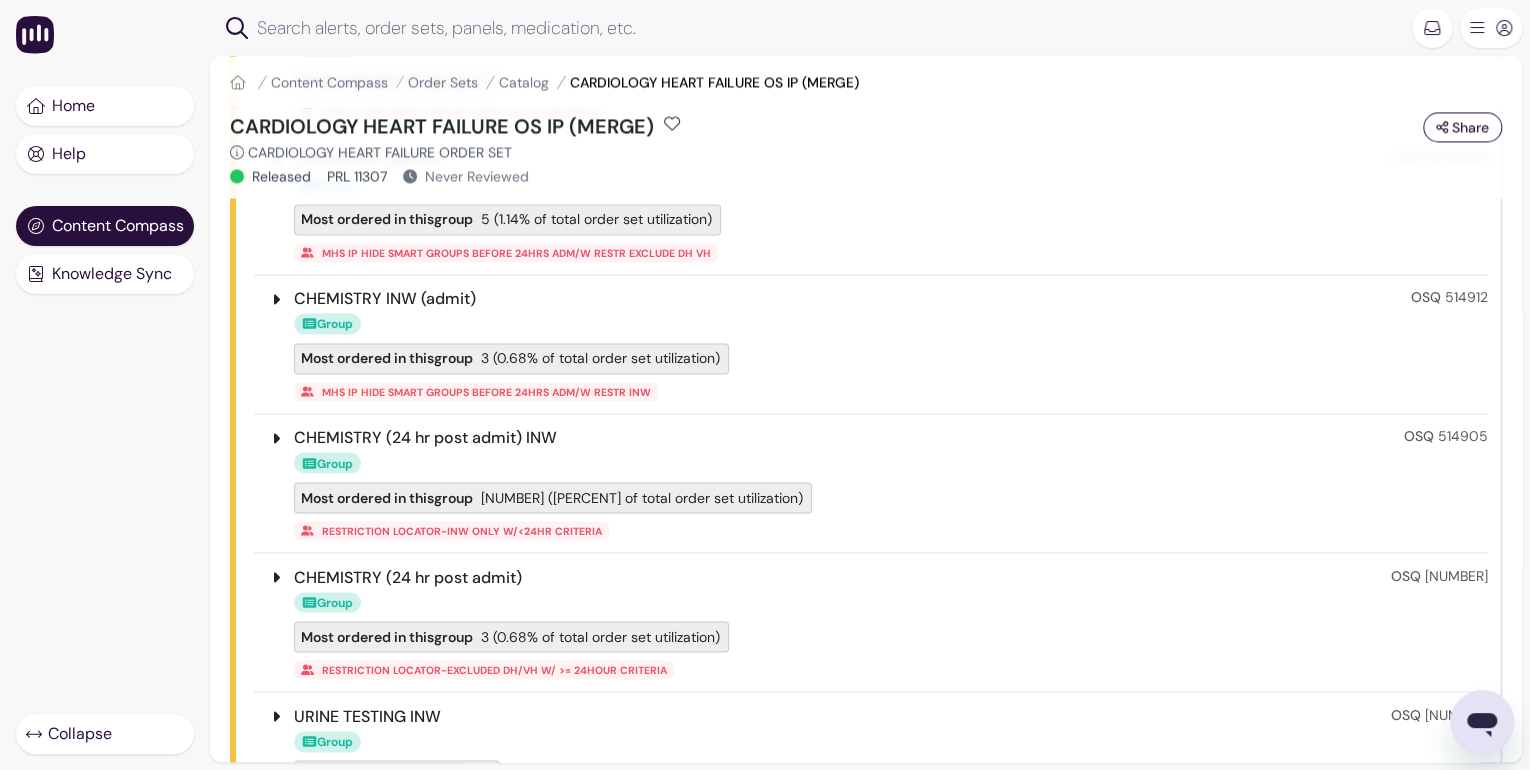 scroll, scrollTop: 1280, scrollLeft: 0, axis: vertical 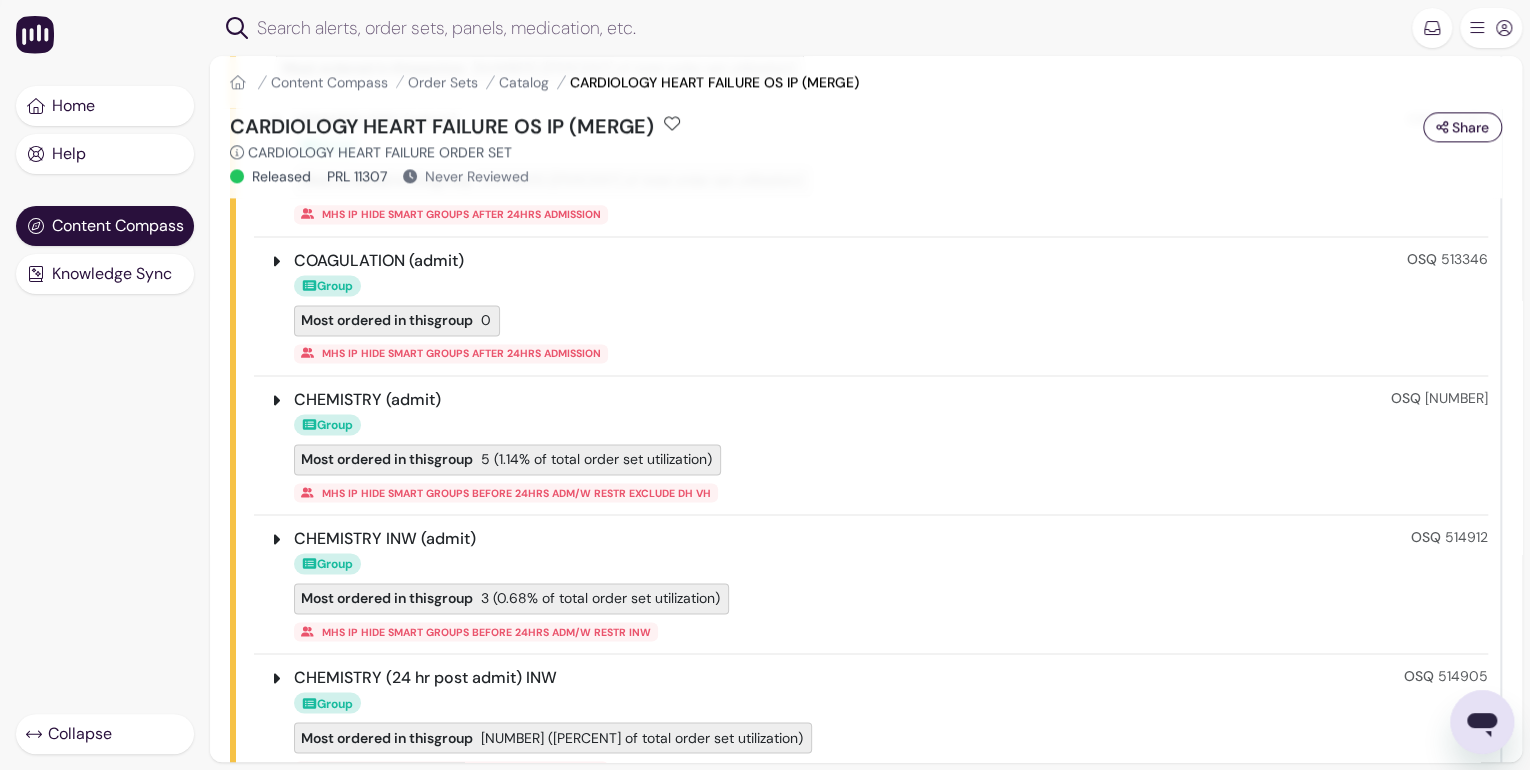 click on "CHEMISTRY (admit) Group Most ordered in this group 5 (1.14% of total order set utilization) MHS IP HIDE SMART GROUPS BEFORE 24HRS ADM/W RESTR EXCLUDE DH VH OSQ [ID]" at bounding box center [877, 445] 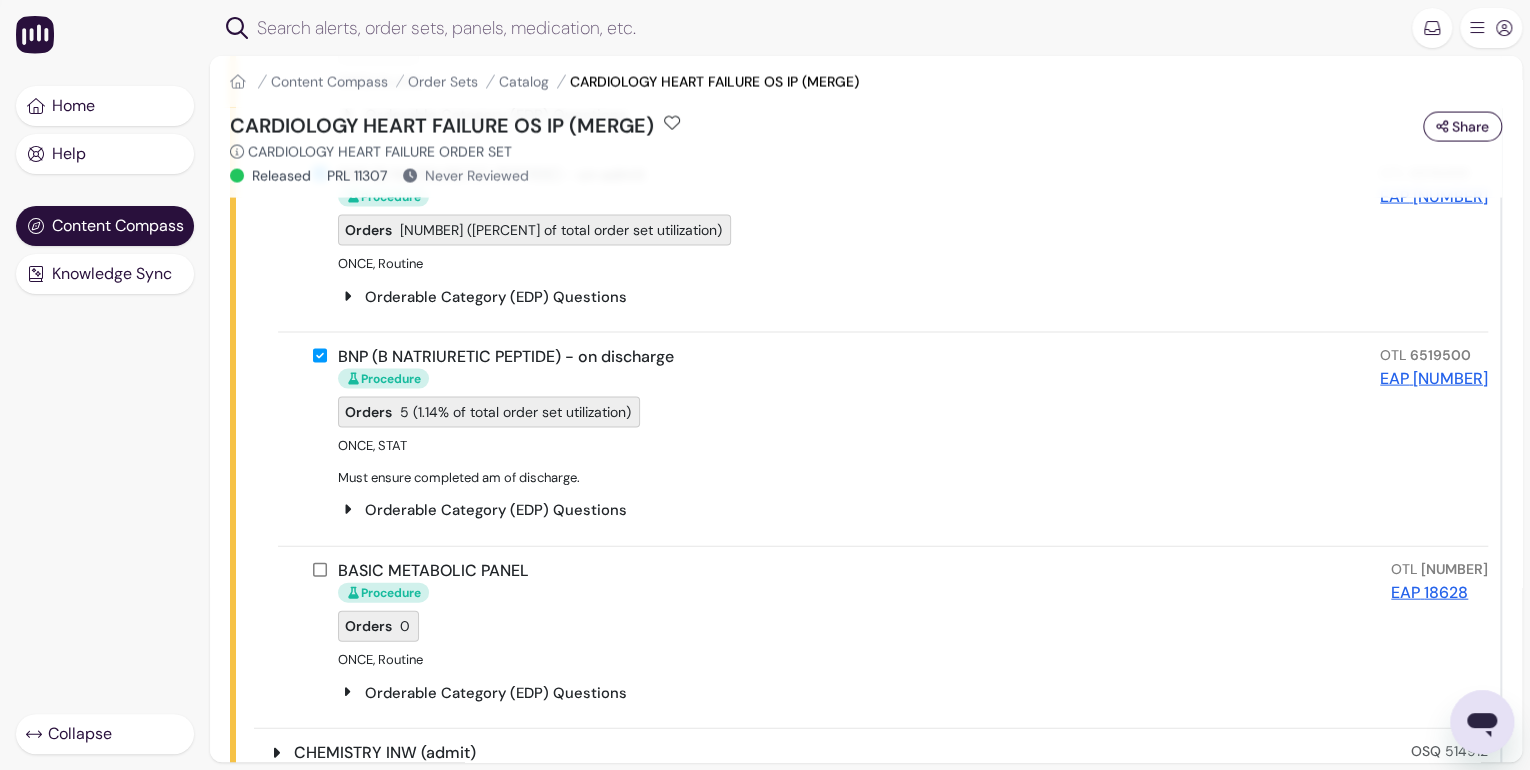 scroll, scrollTop: 2160, scrollLeft: 0, axis: vertical 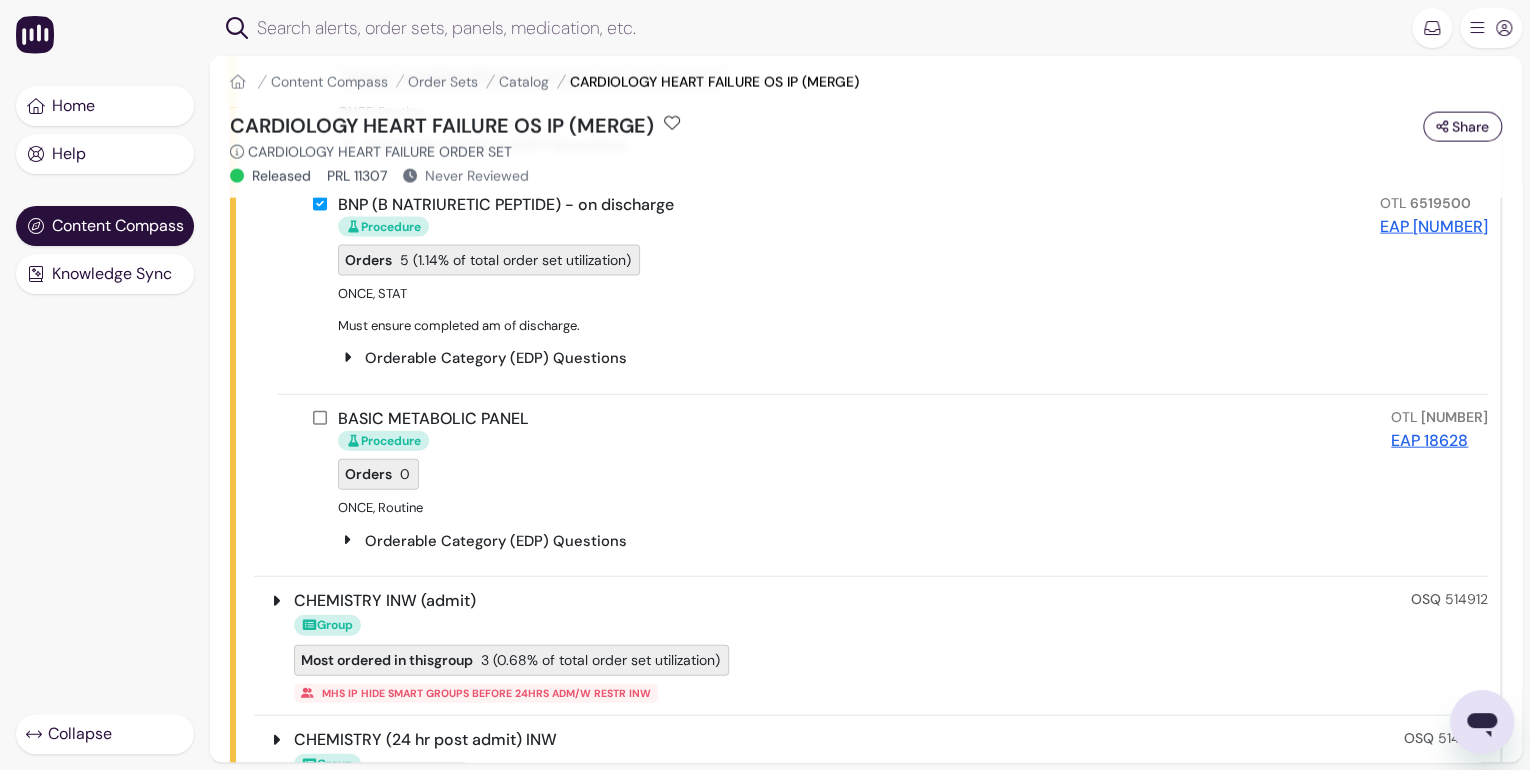 click 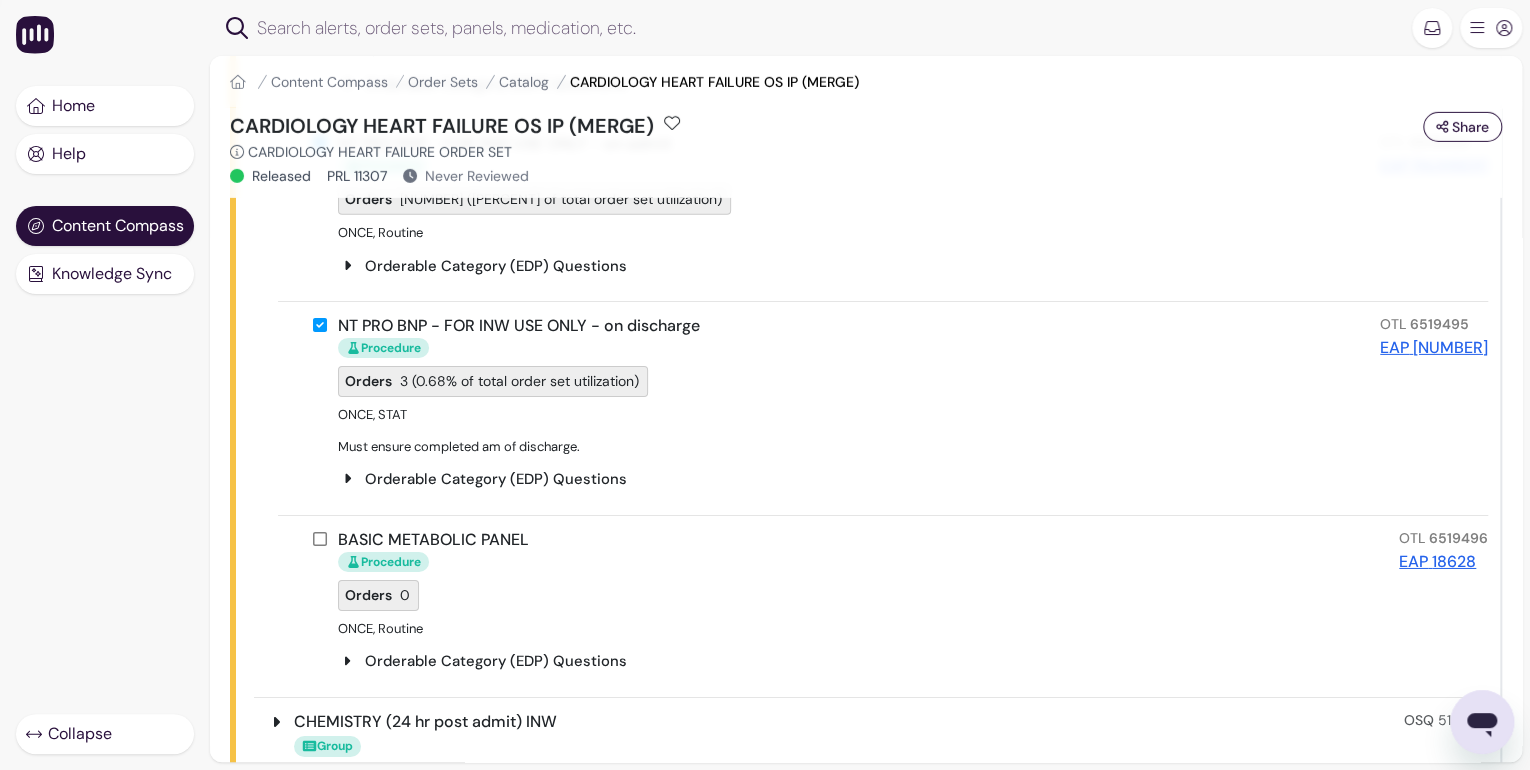 scroll, scrollTop: 3440, scrollLeft: 0, axis: vertical 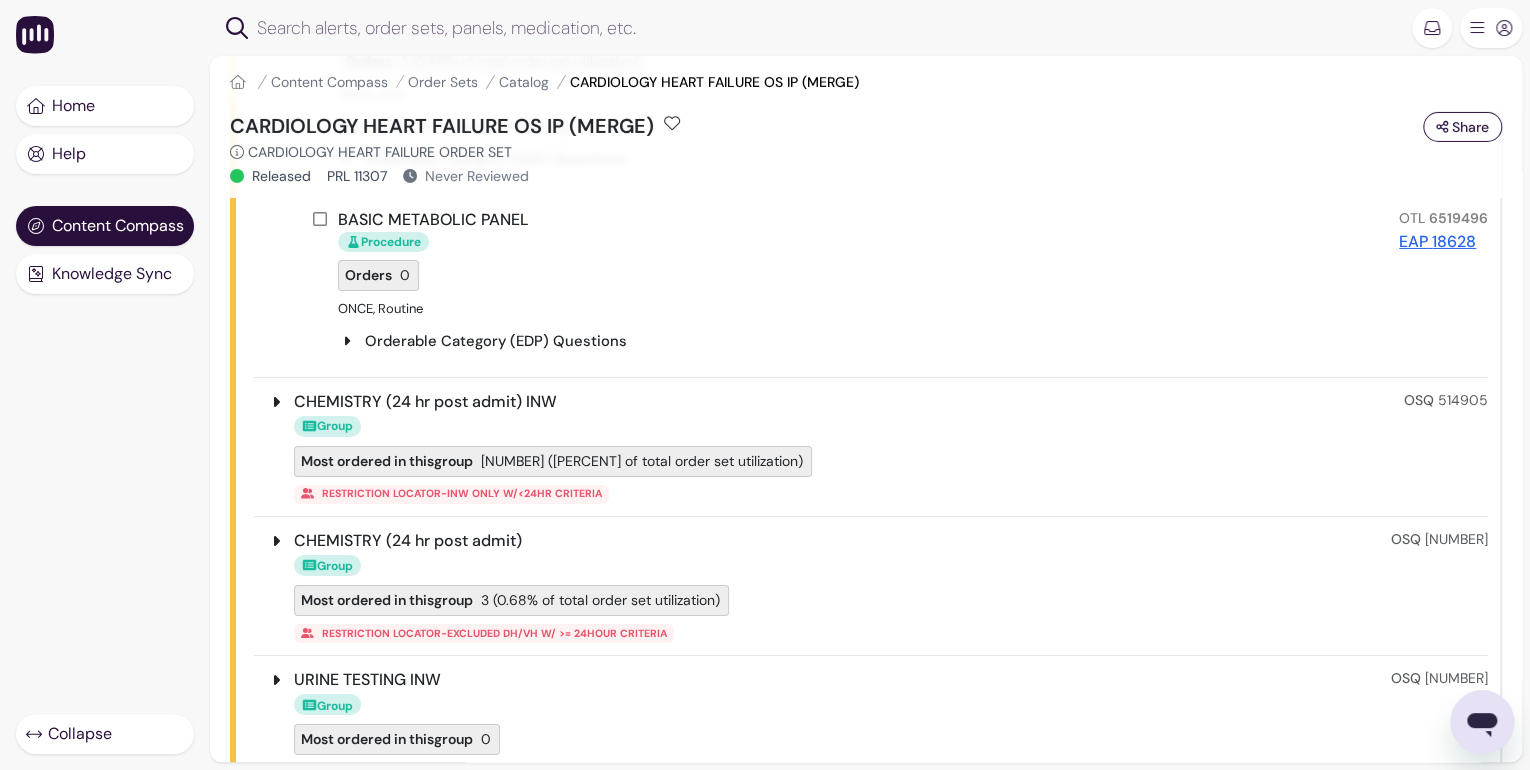 click 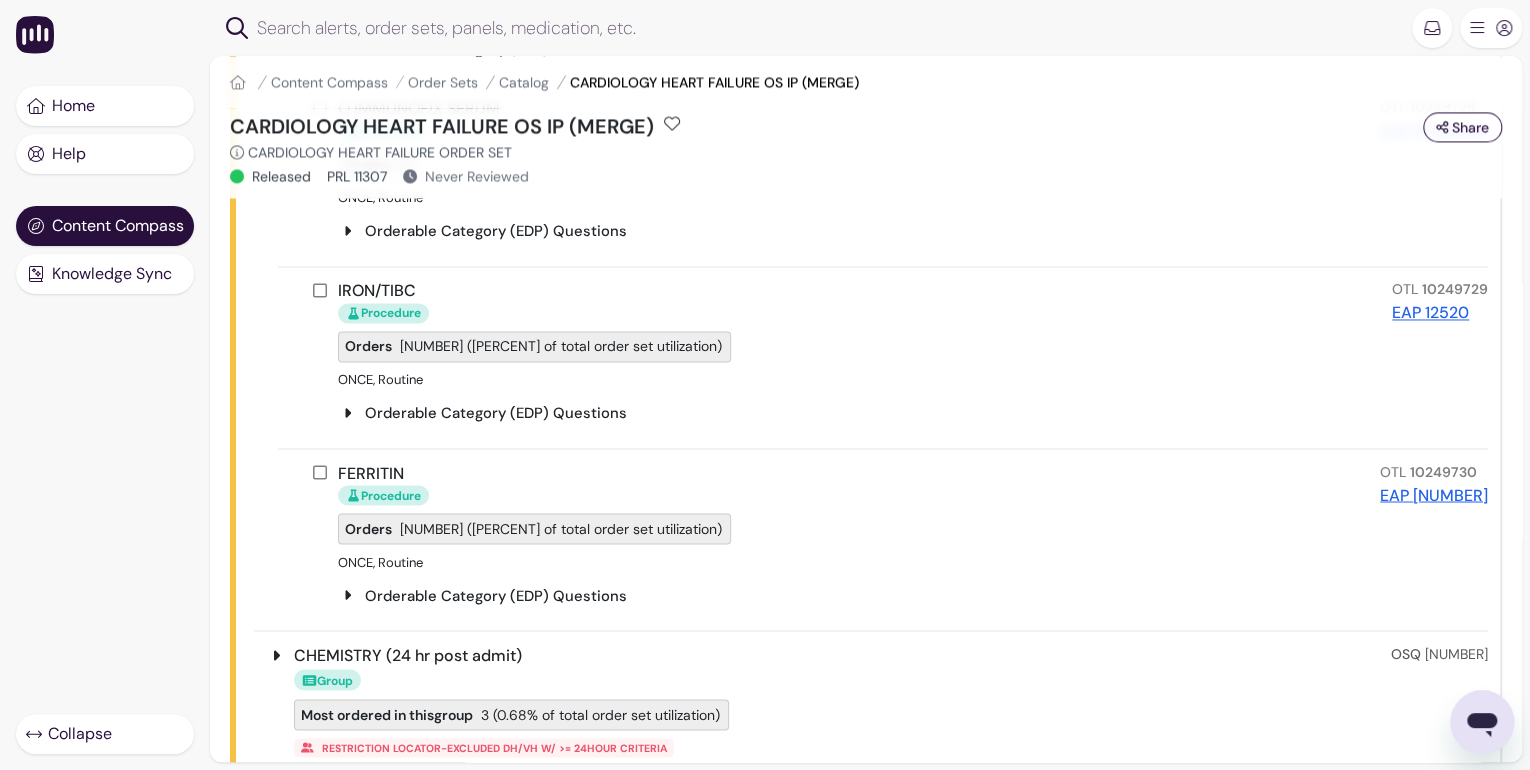 scroll, scrollTop: 5520, scrollLeft: 0, axis: vertical 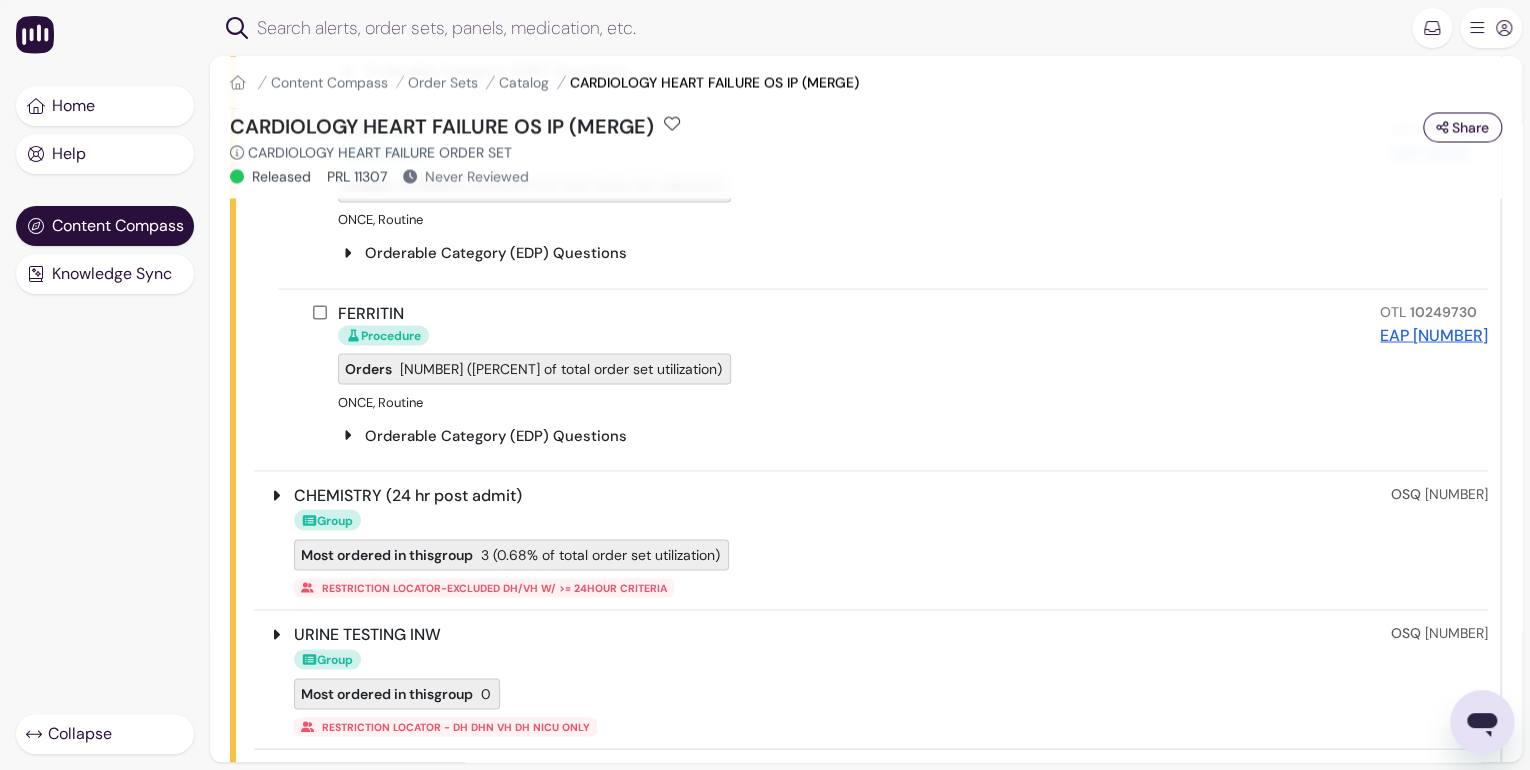 click 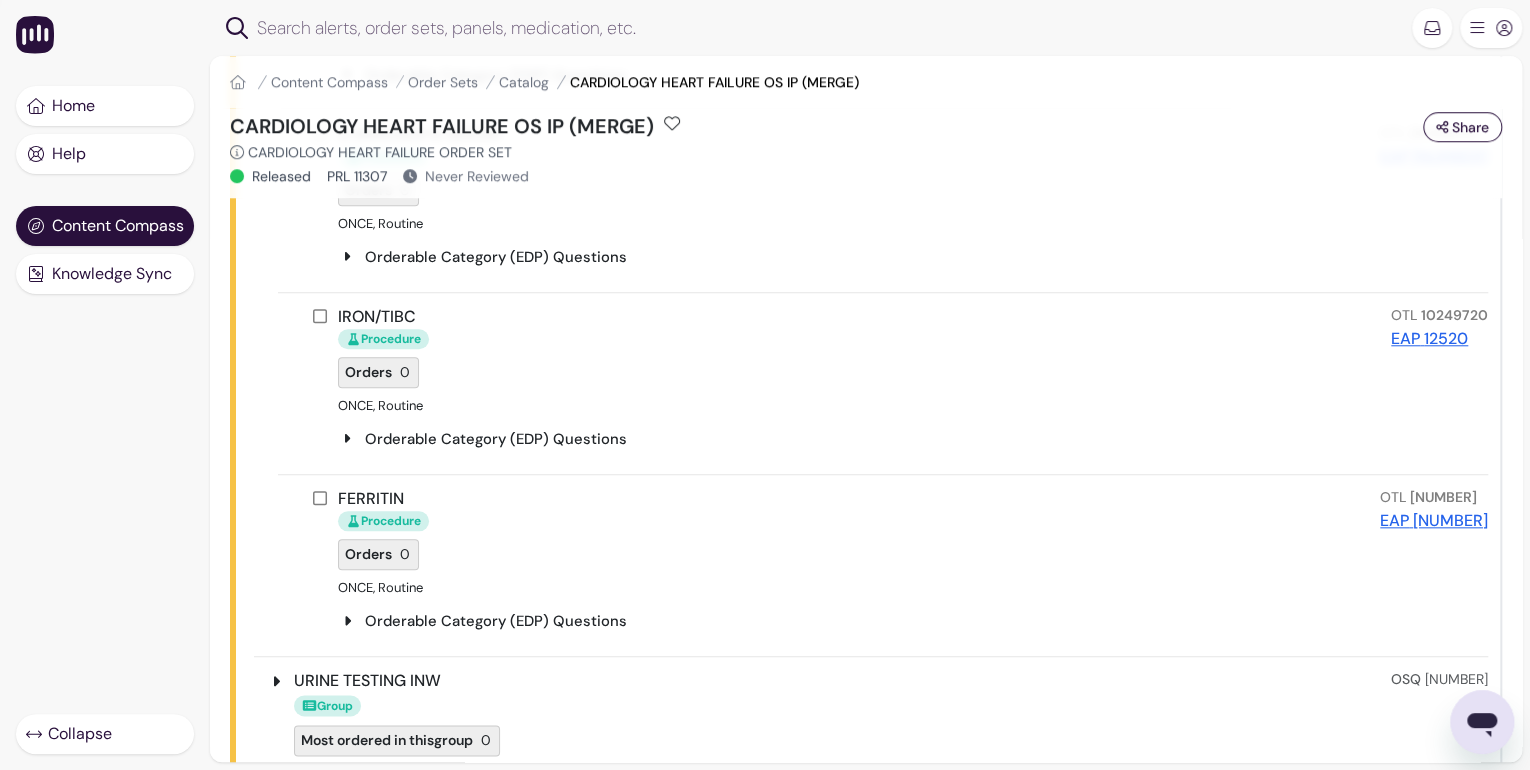 scroll, scrollTop: 8320, scrollLeft: 0, axis: vertical 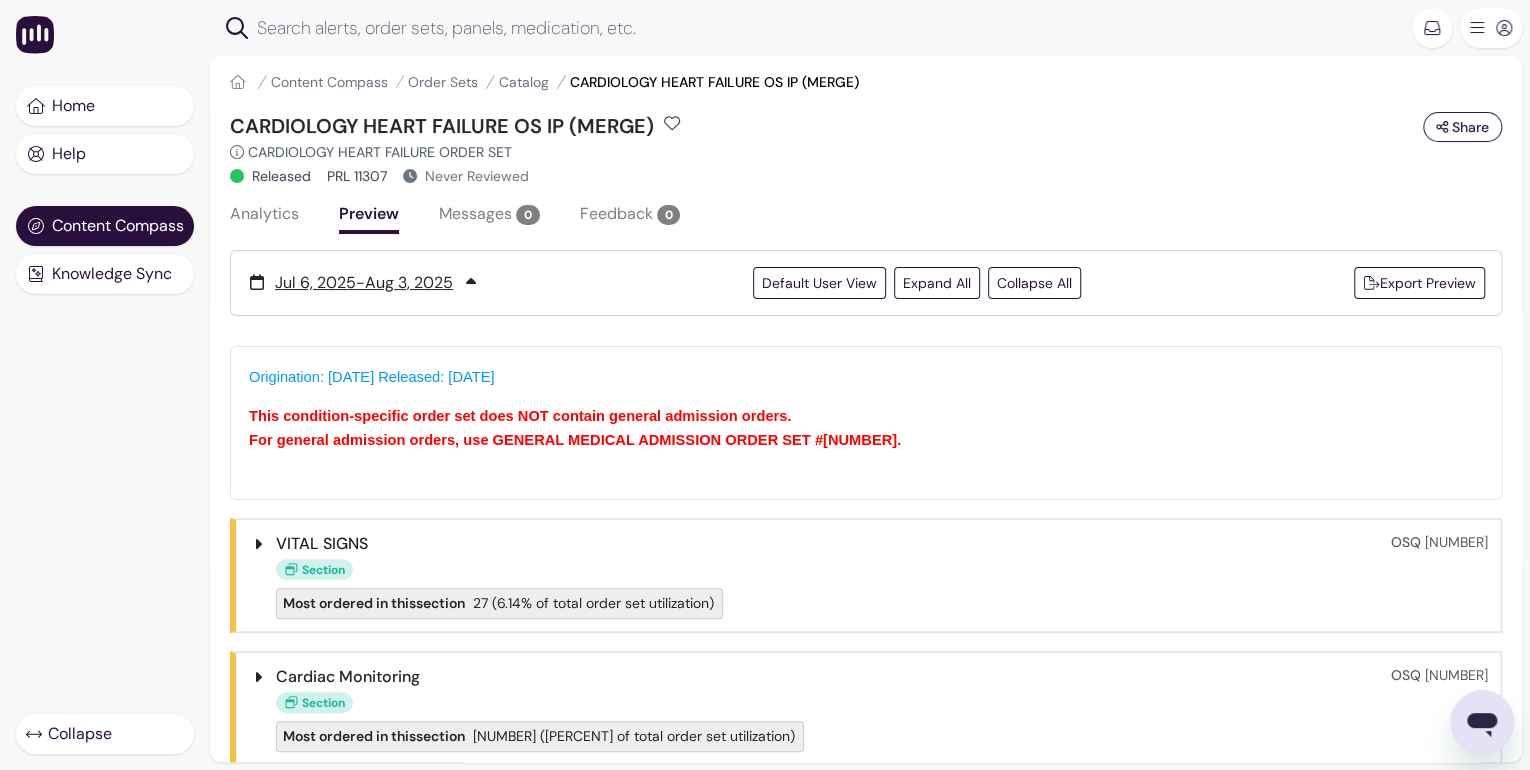 click at bounding box center (811, 28) 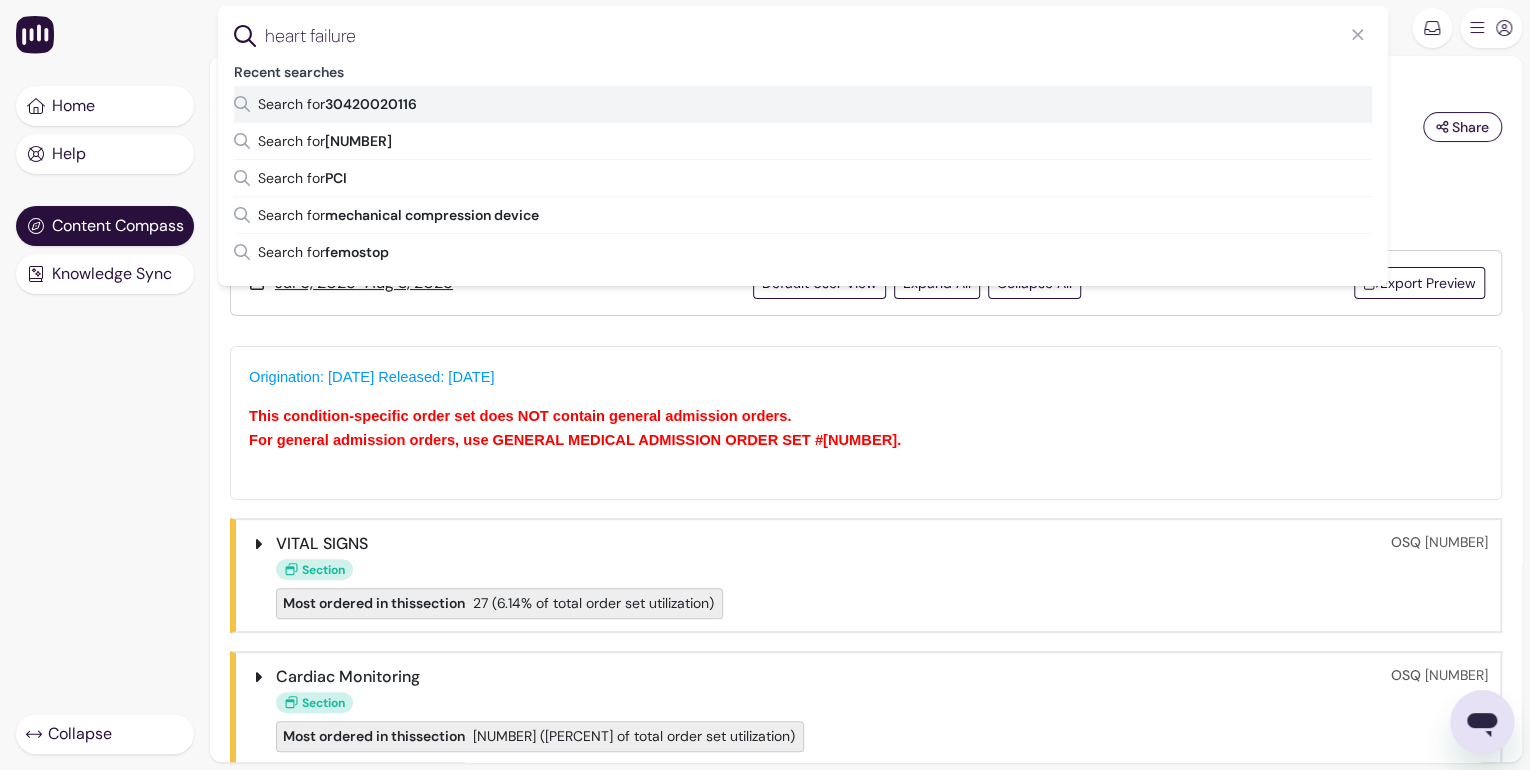 type on "heart failure" 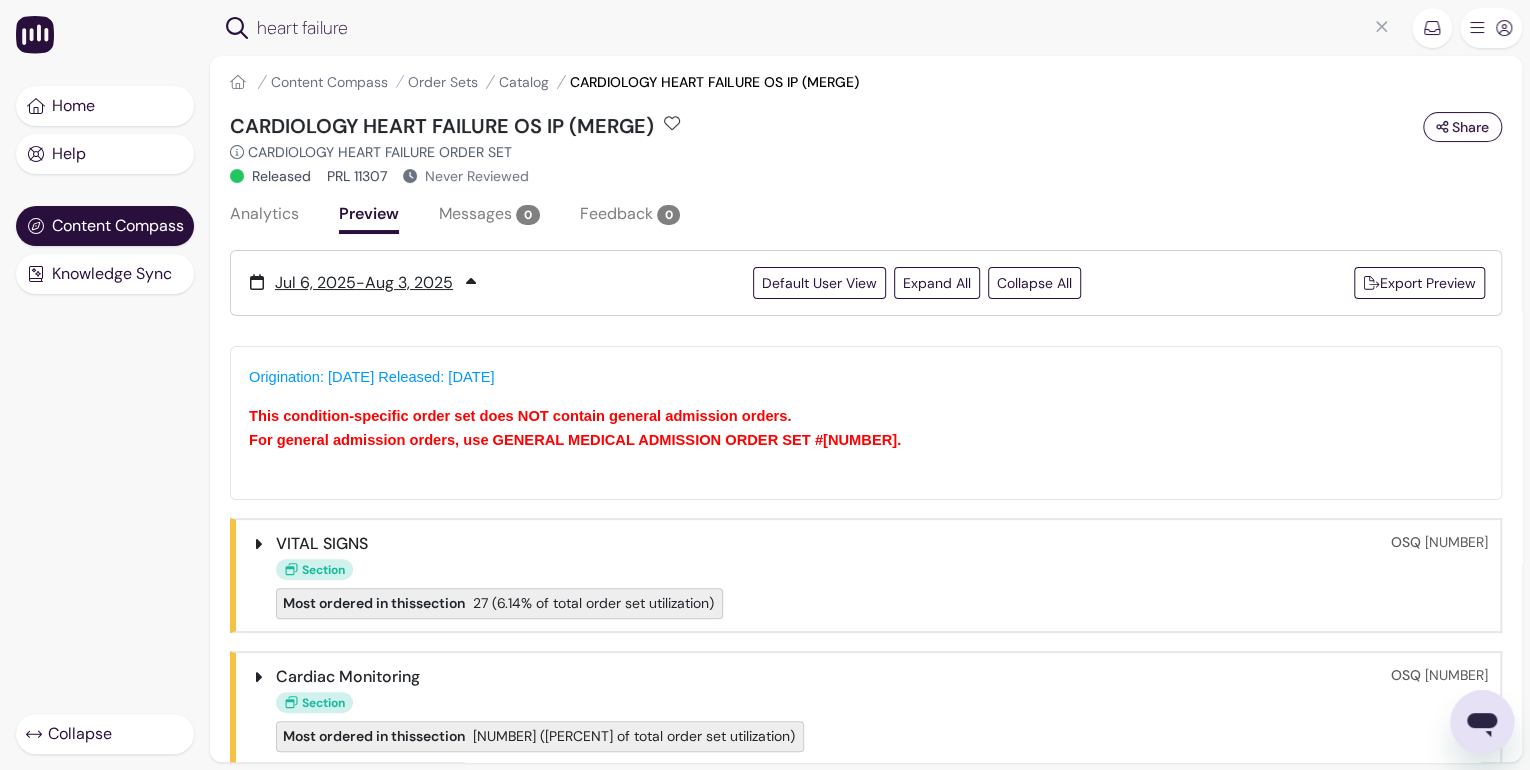 click on "heart failure" at bounding box center [811, 28] 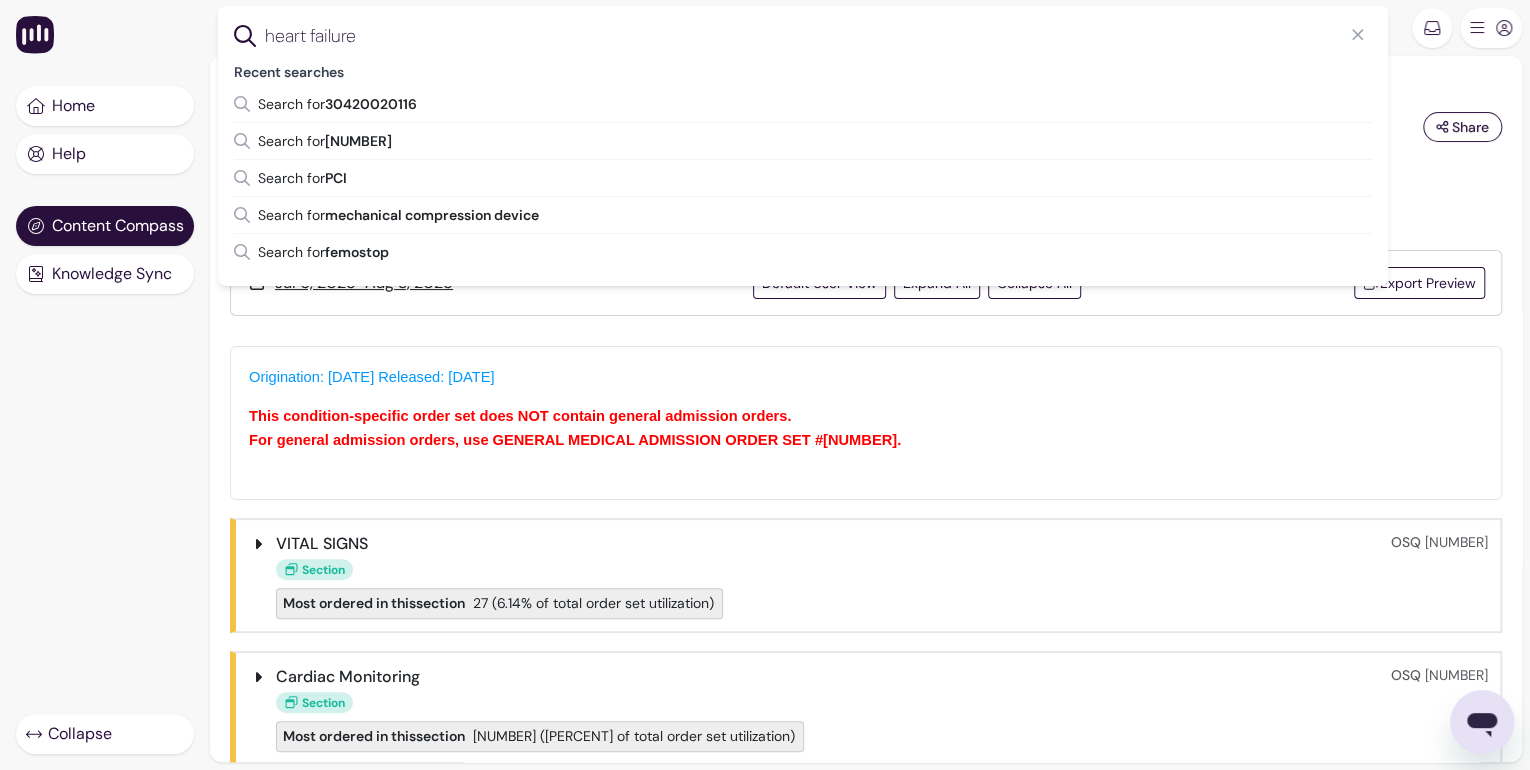 type 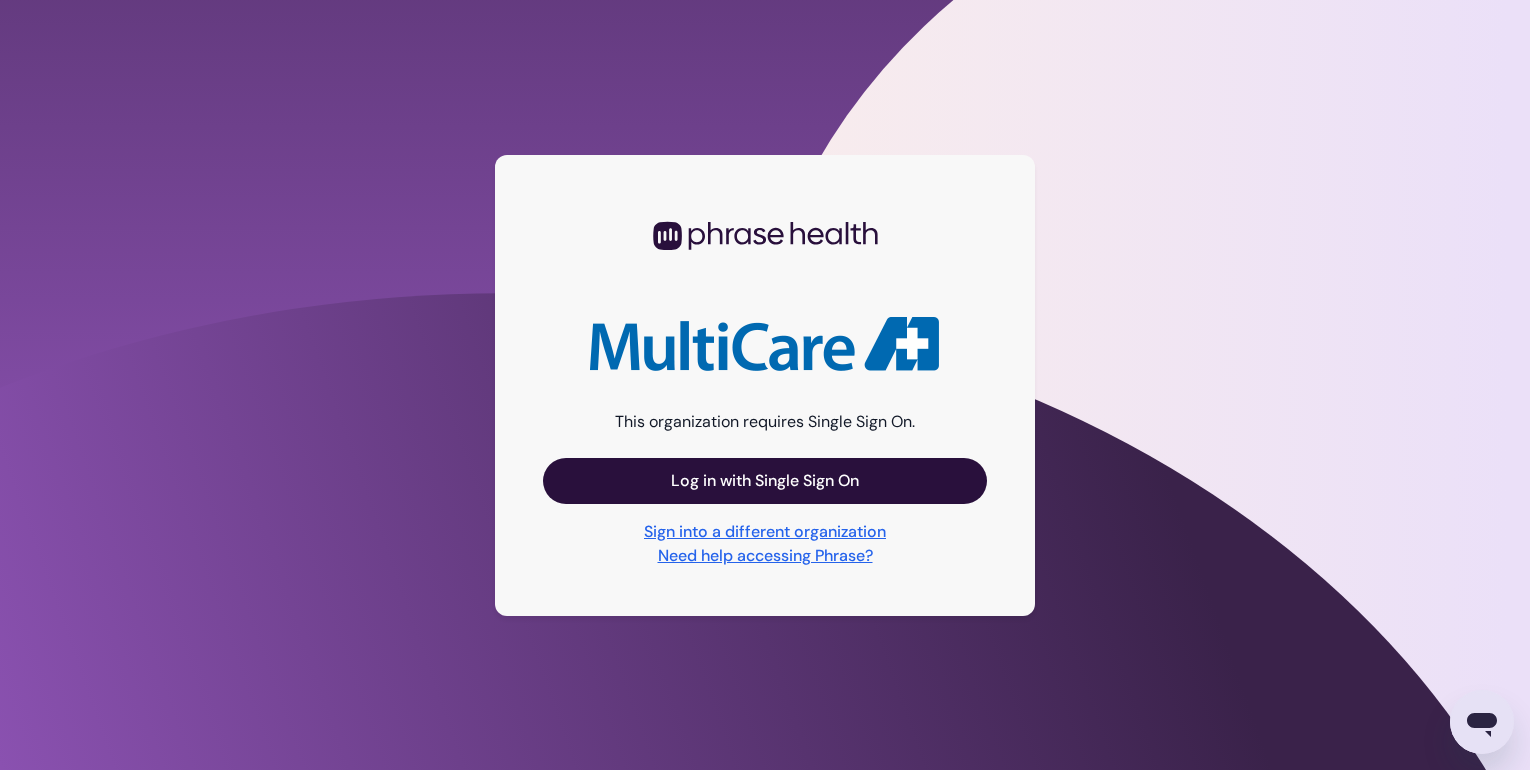 scroll, scrollTop: 0, scrollLeft: 0, axis: both 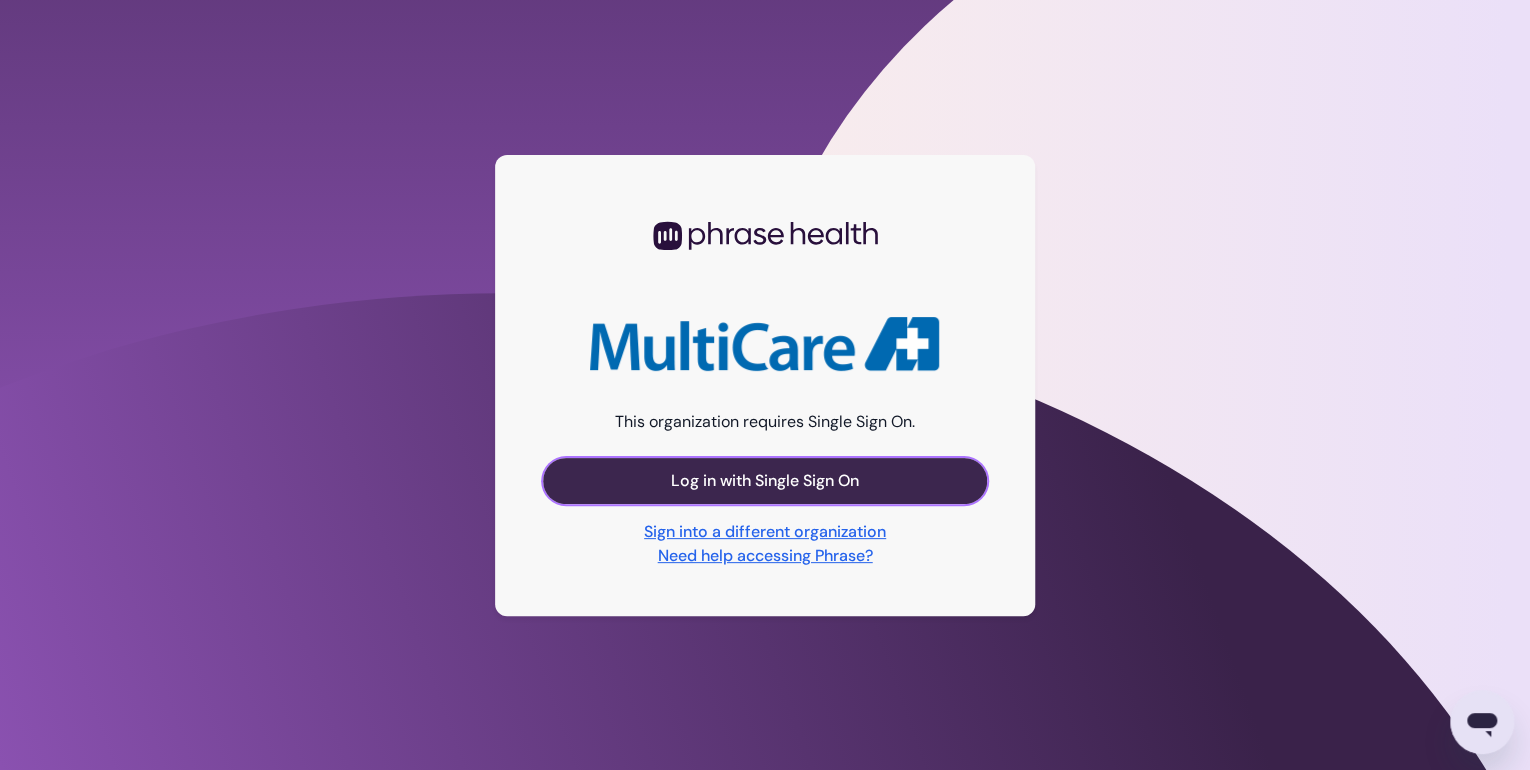 drag, startPoint x: 682, startPoint y: 486, endPoint x: 468, endPoint y: 188, distance: 366.87872 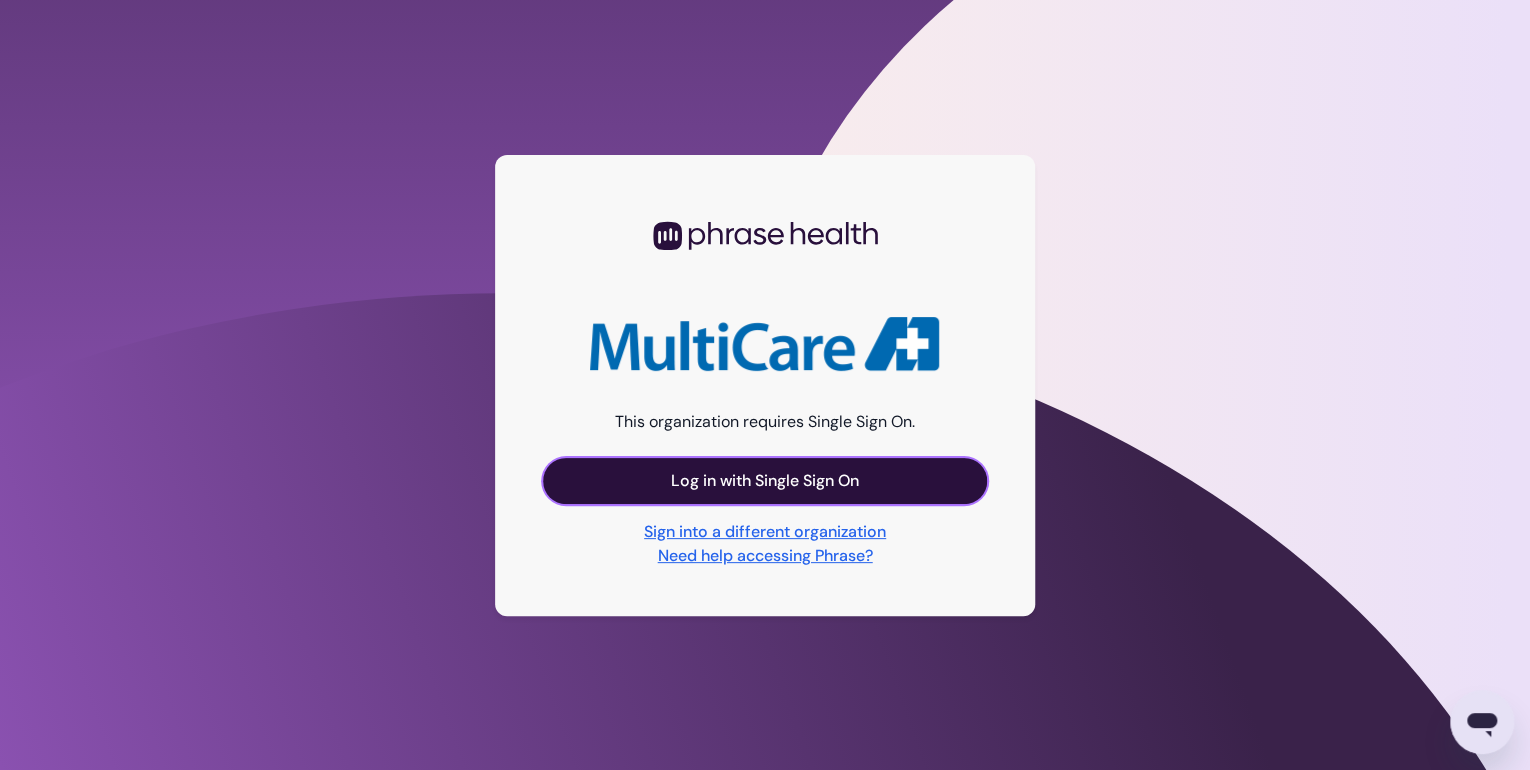 click on "Log in with Single Sign On" at bounding box center (765, 481) 